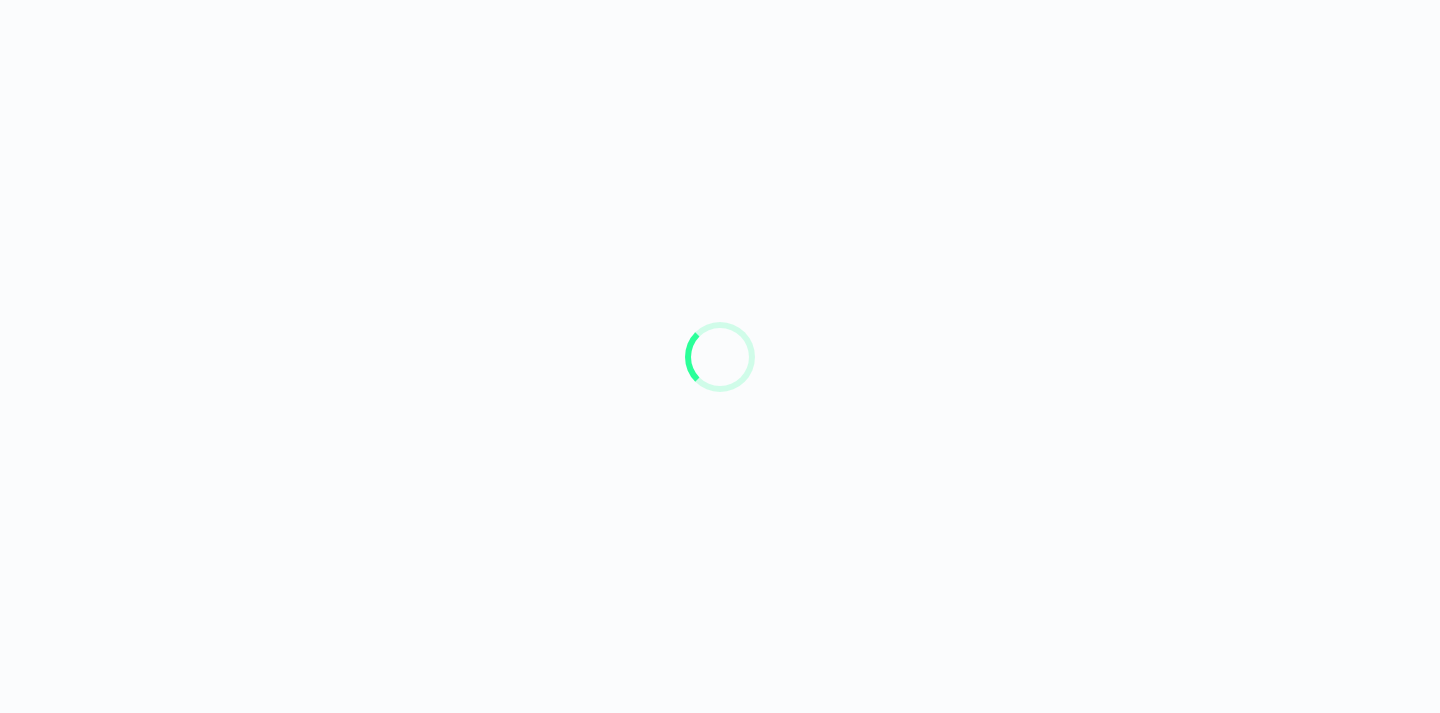 scroll, scrollTop: 0, scrollLeft: 0, axis: both 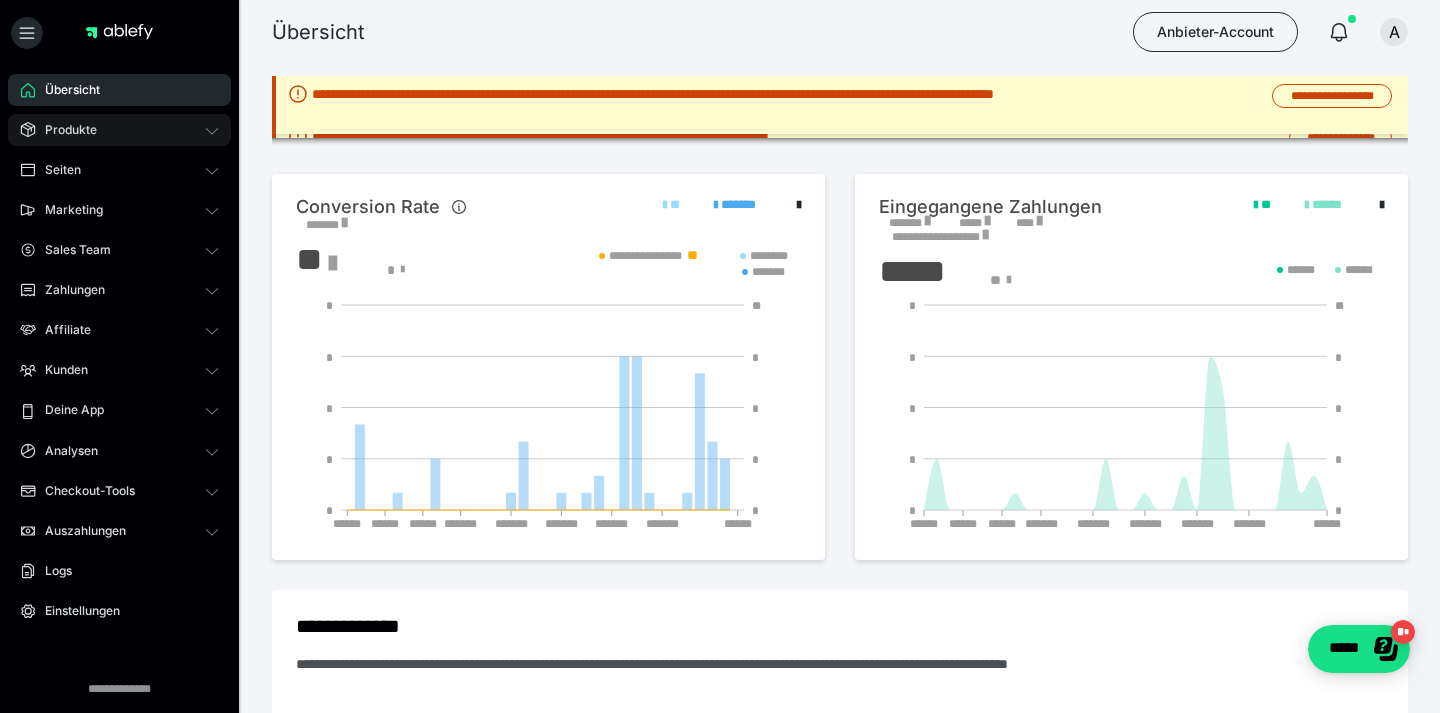 click on "Produkte" at bounding box center (119, 130) 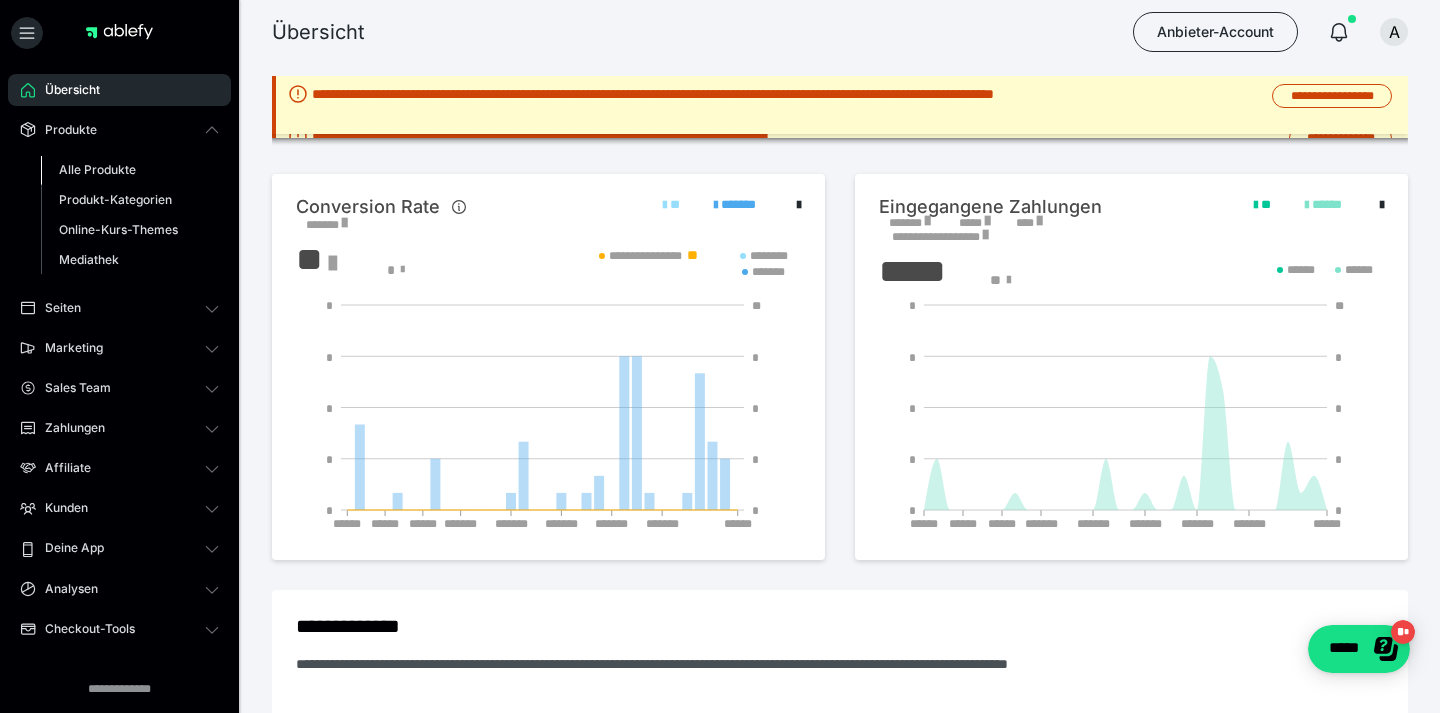 click on "Alle Produkte" at bounding box center (97, 169) 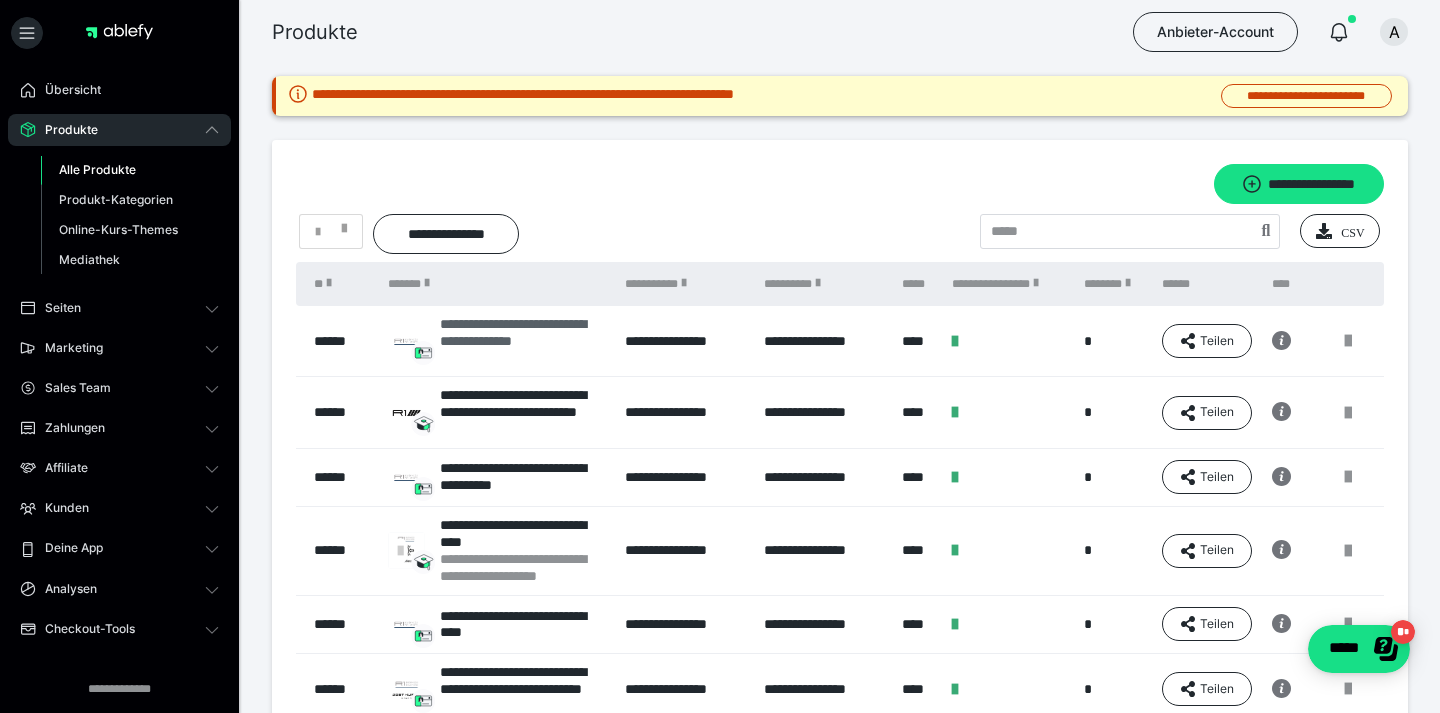 click on "**********" at bounding box center (522, 341) 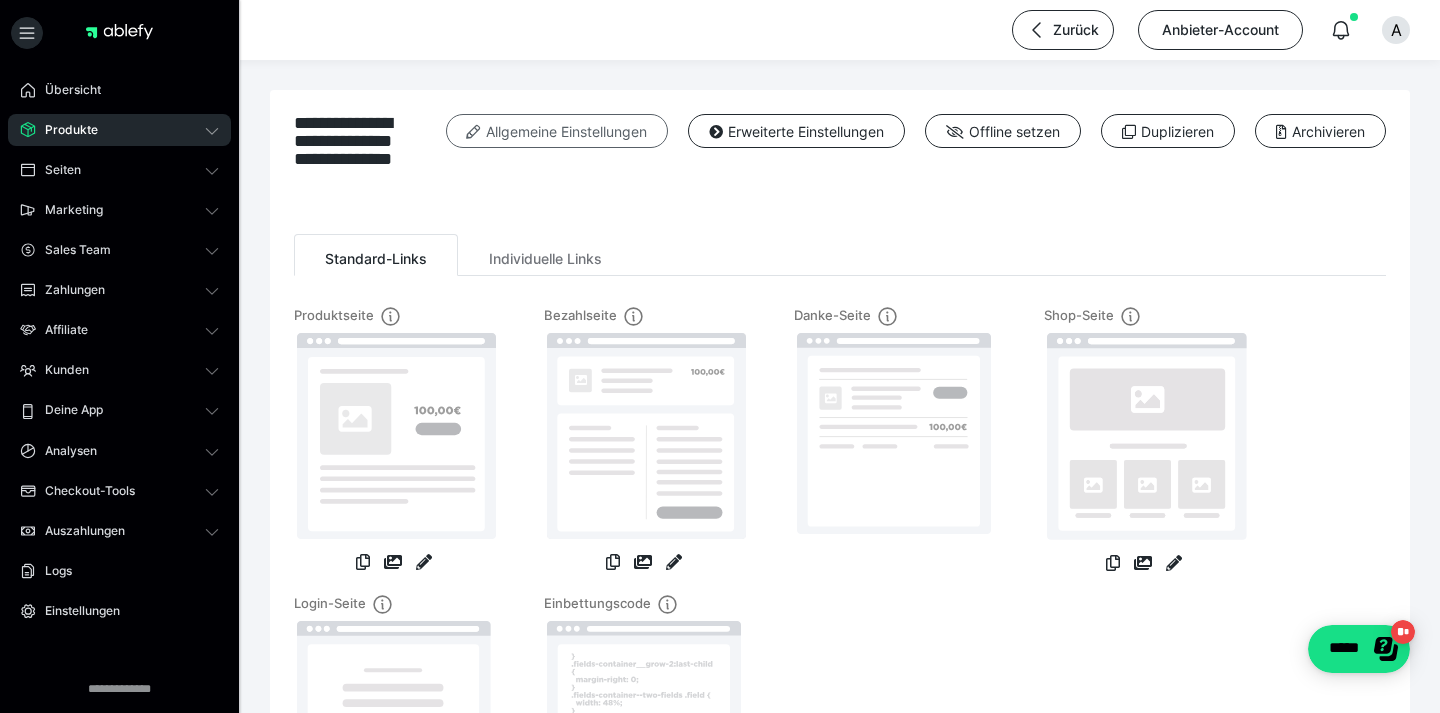 click on "Allgemeine Einstellungen" at bounding box center [557, 131] 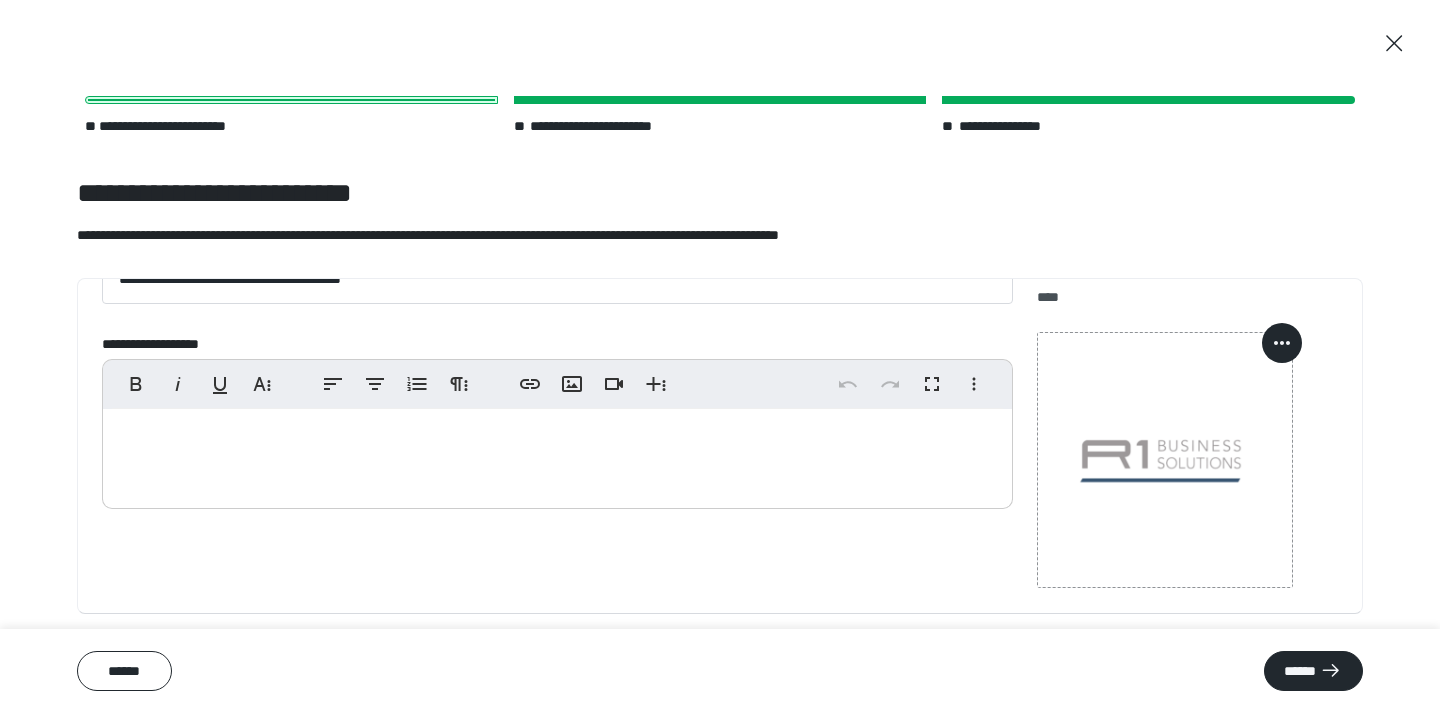 scroll, scrollTop: 103, scrollLeft: 0, axis: vertical 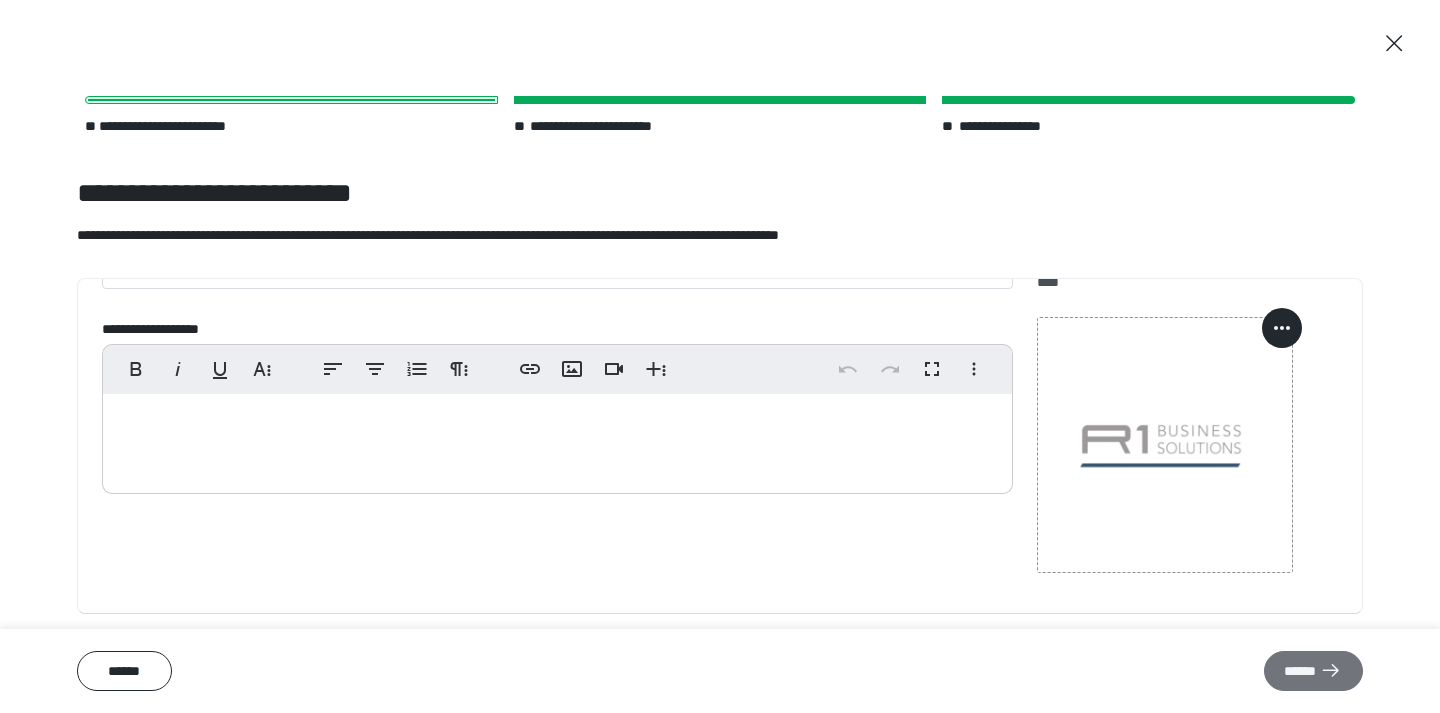 click on "******" at bounding box center [1313, 671] 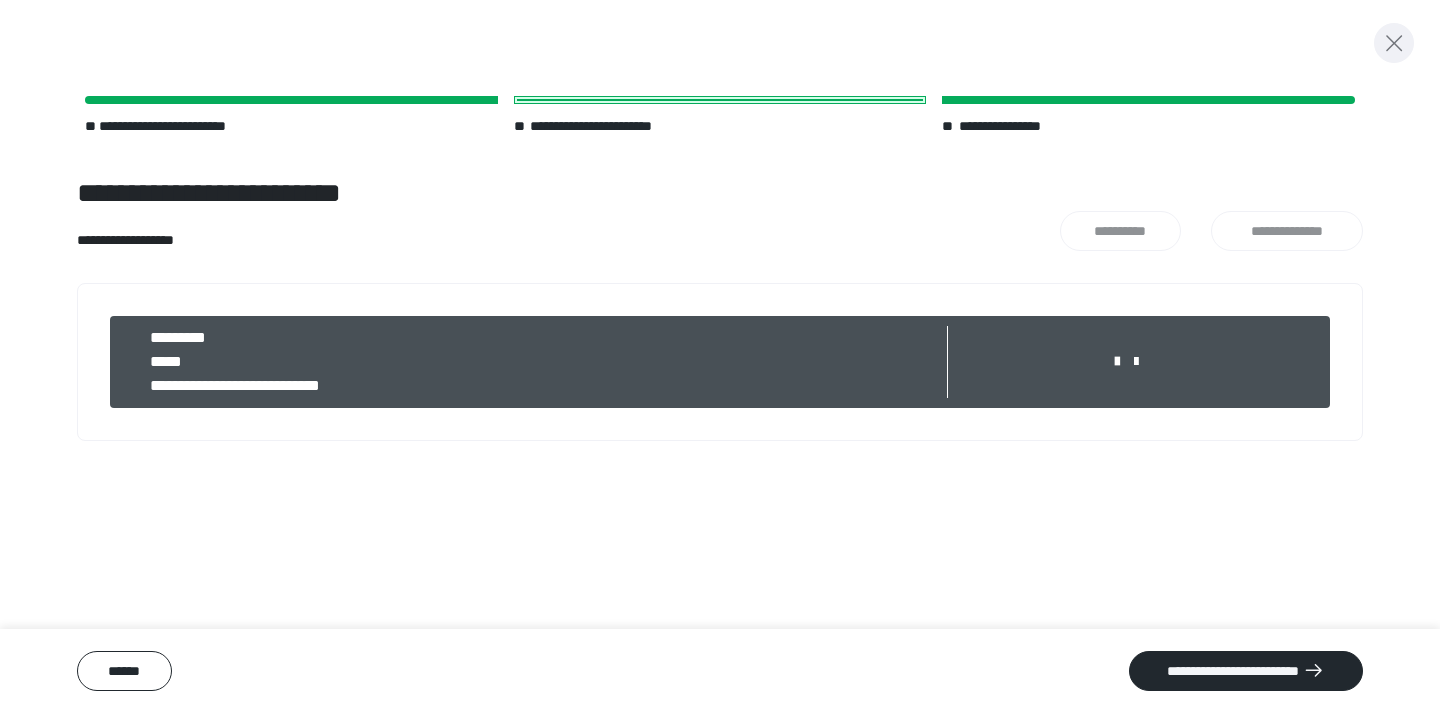 click 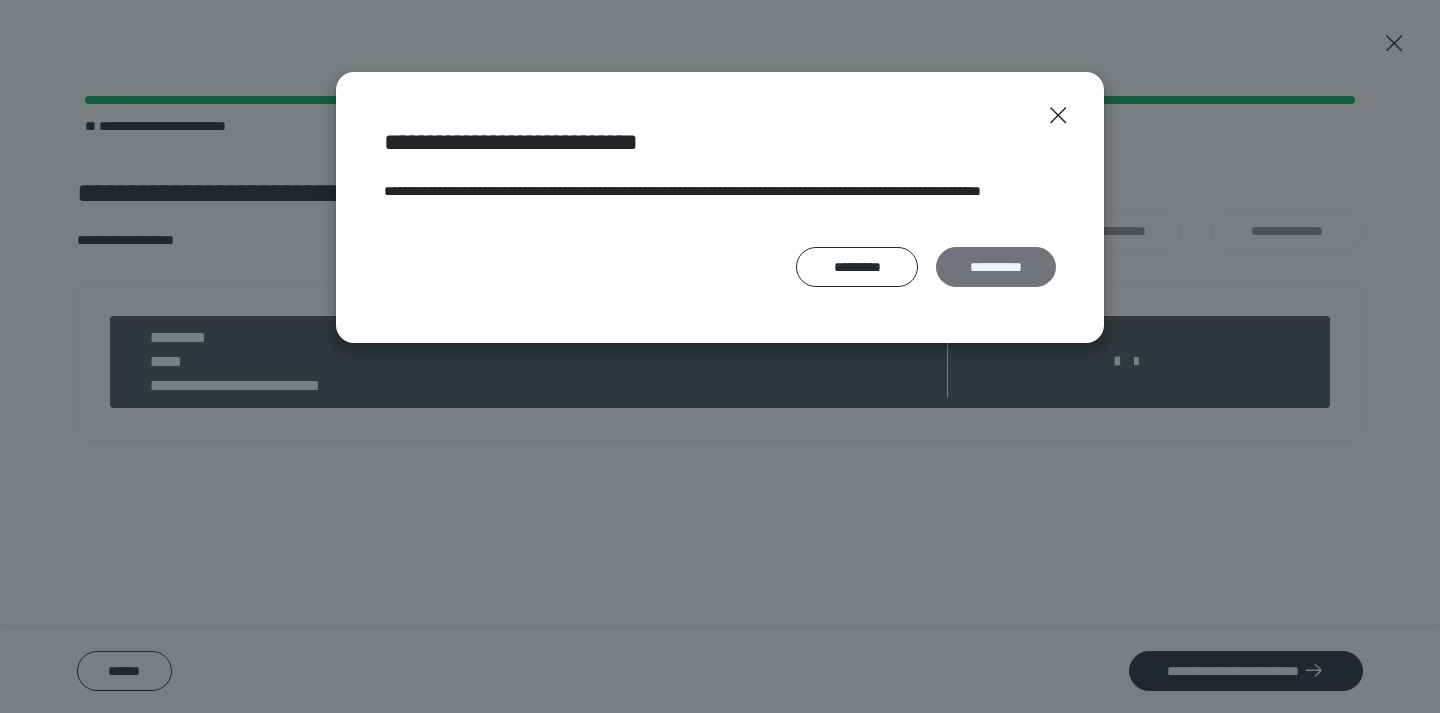 click on "**********" at bounding box center (996, 267) 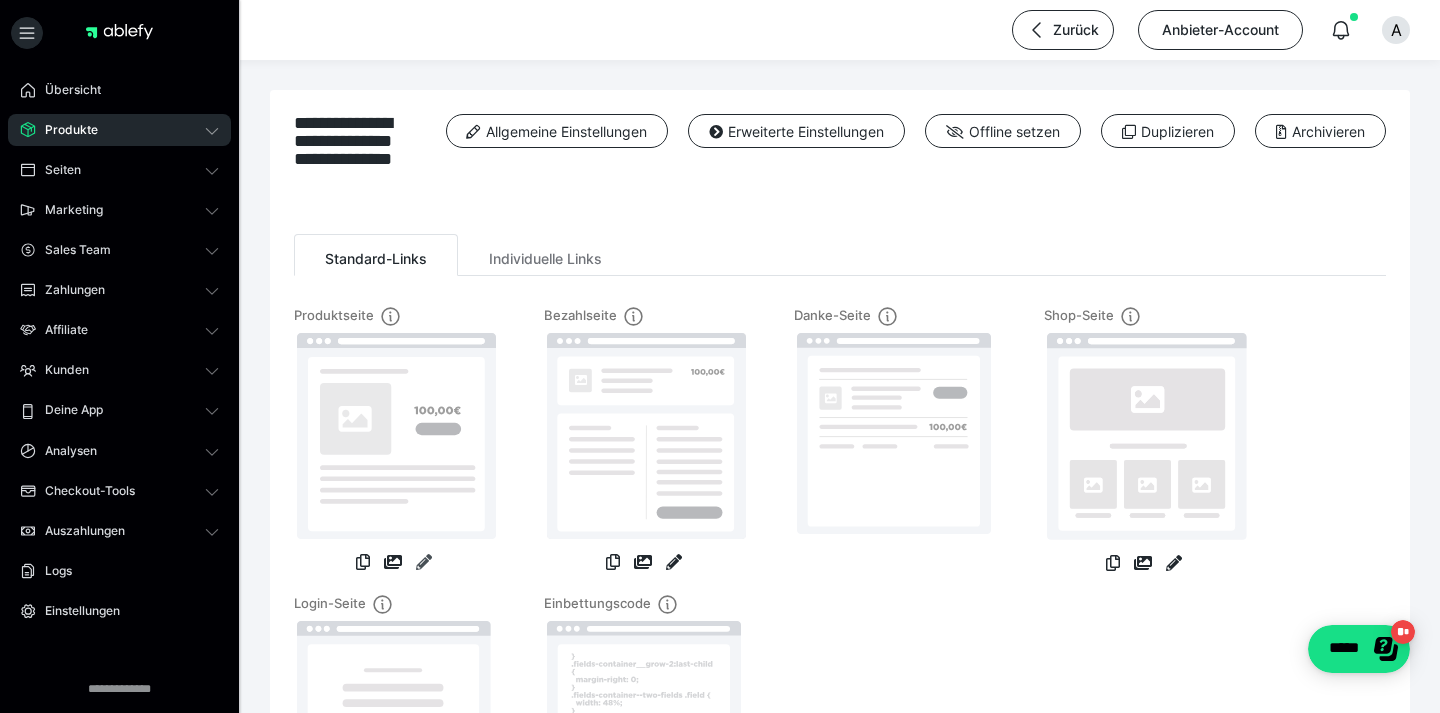 click at bounding box center [424, 562] 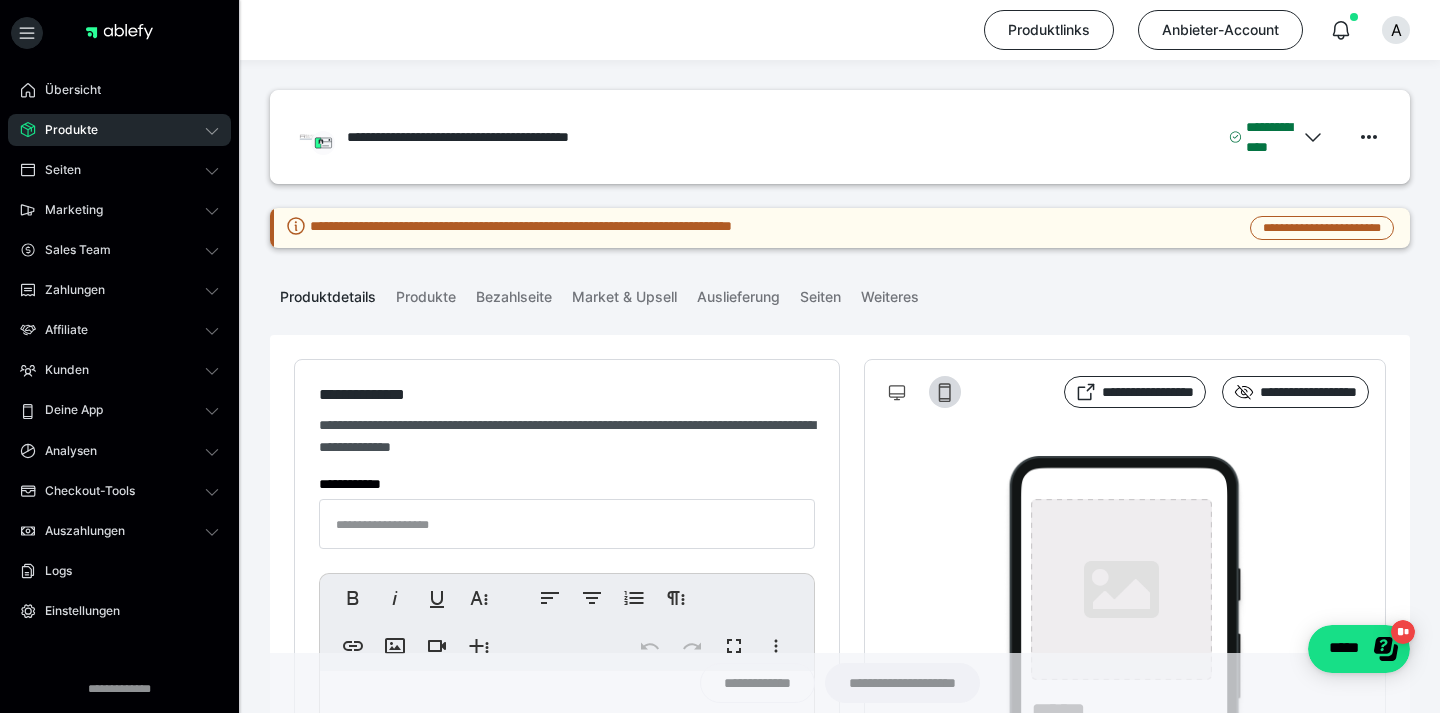 type on "**********" 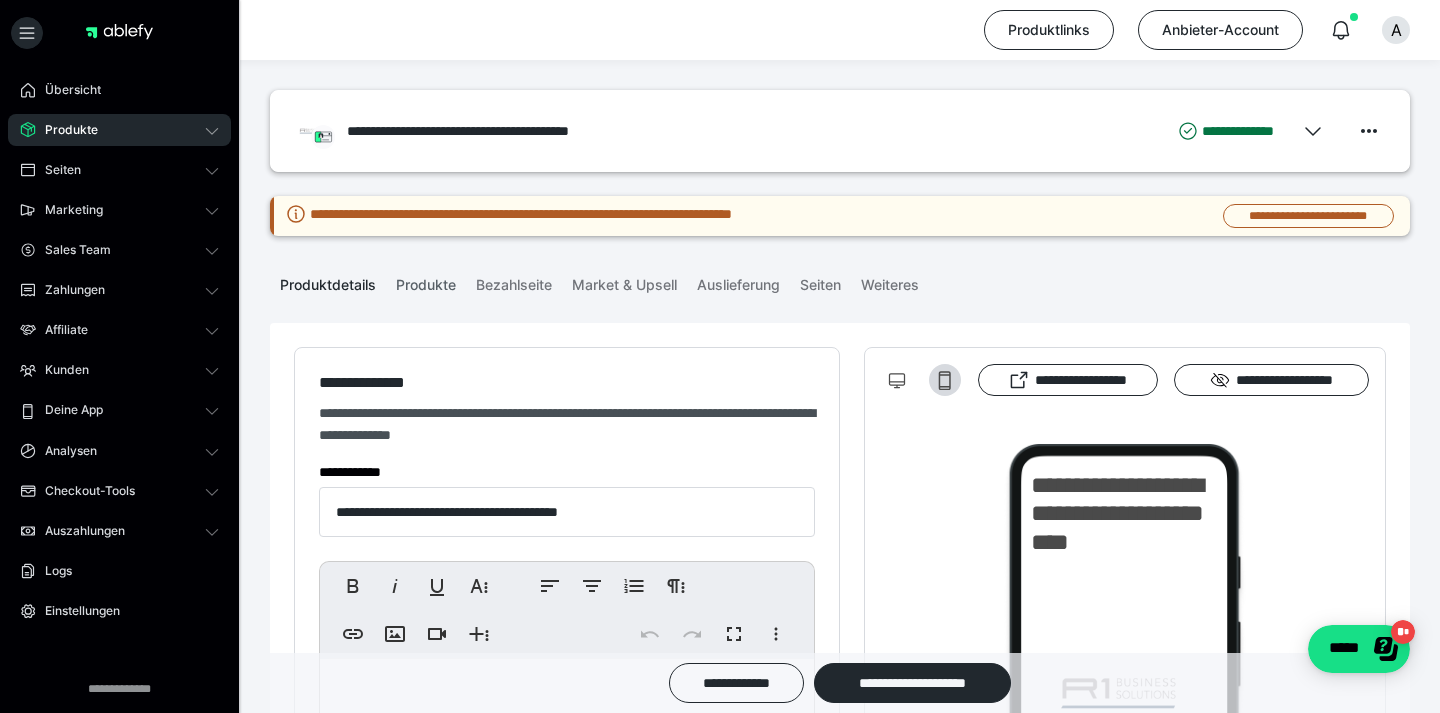 click on "Produkte" at bounding box center (426, 281) 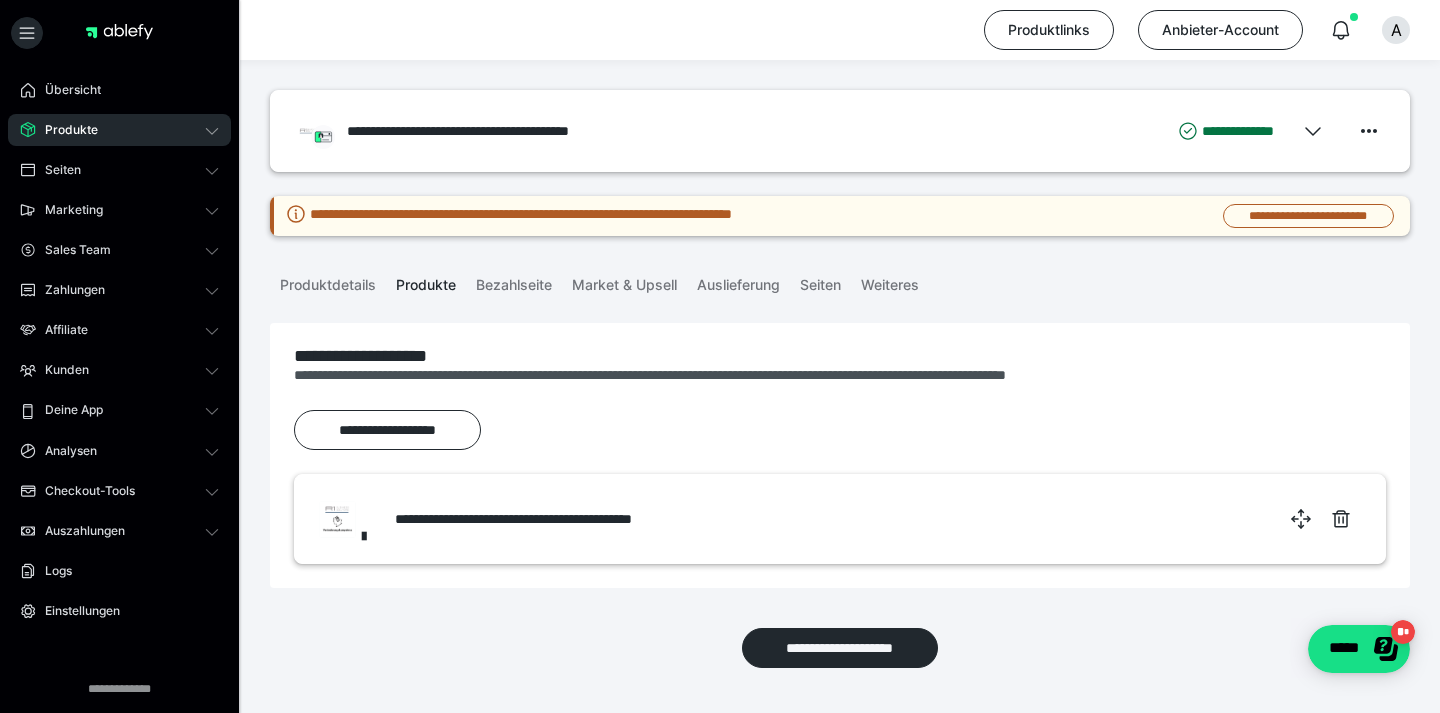 scroll, scrollTop: 65, scrollLeft: 0, axis: vertical 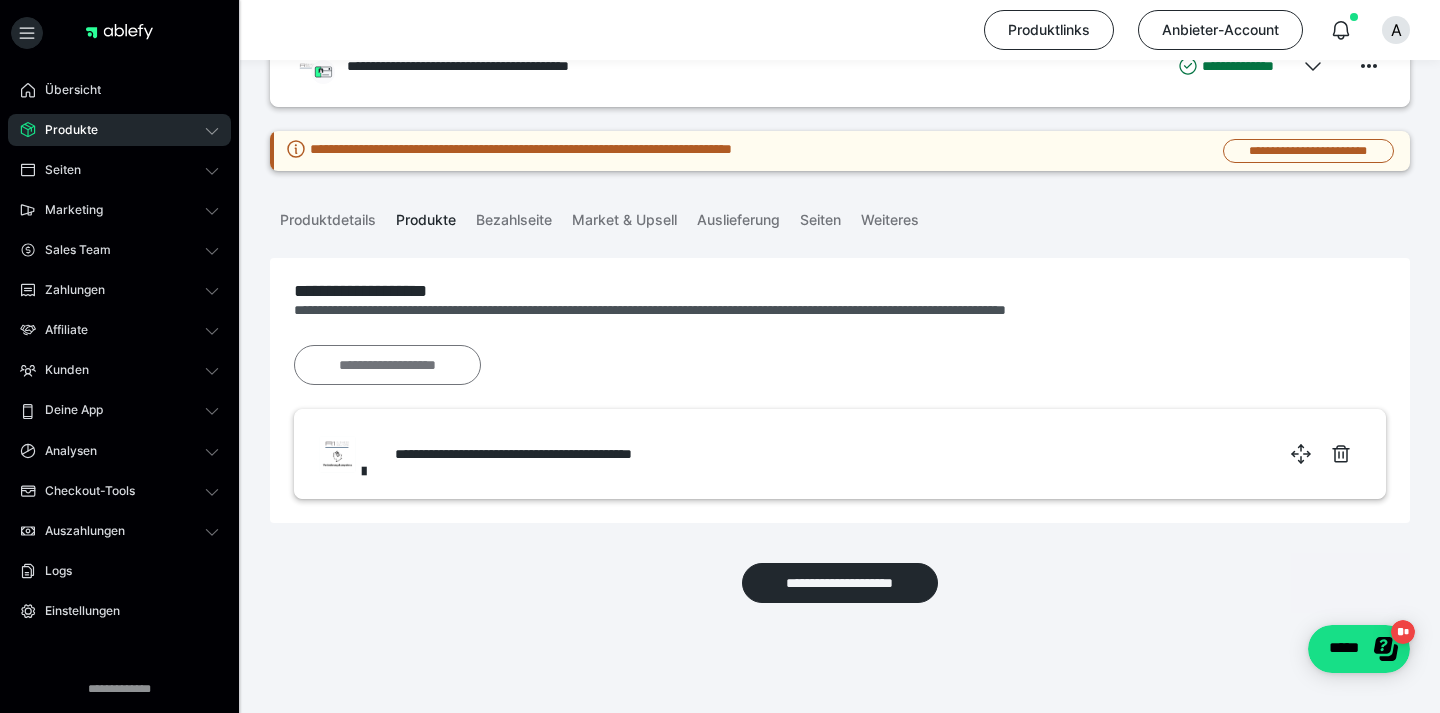 click on "**********" at bounding box center (387, 365) 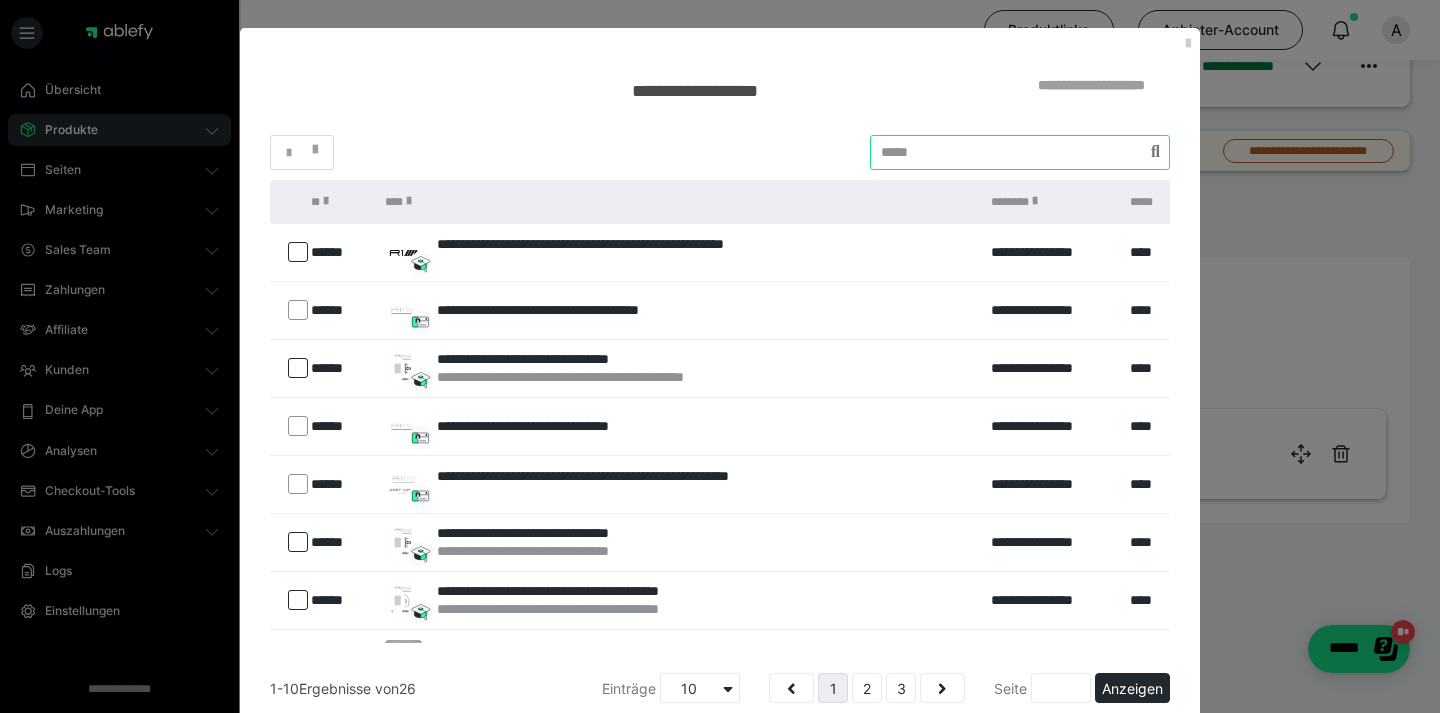 click at bounding box center [1020, 152] 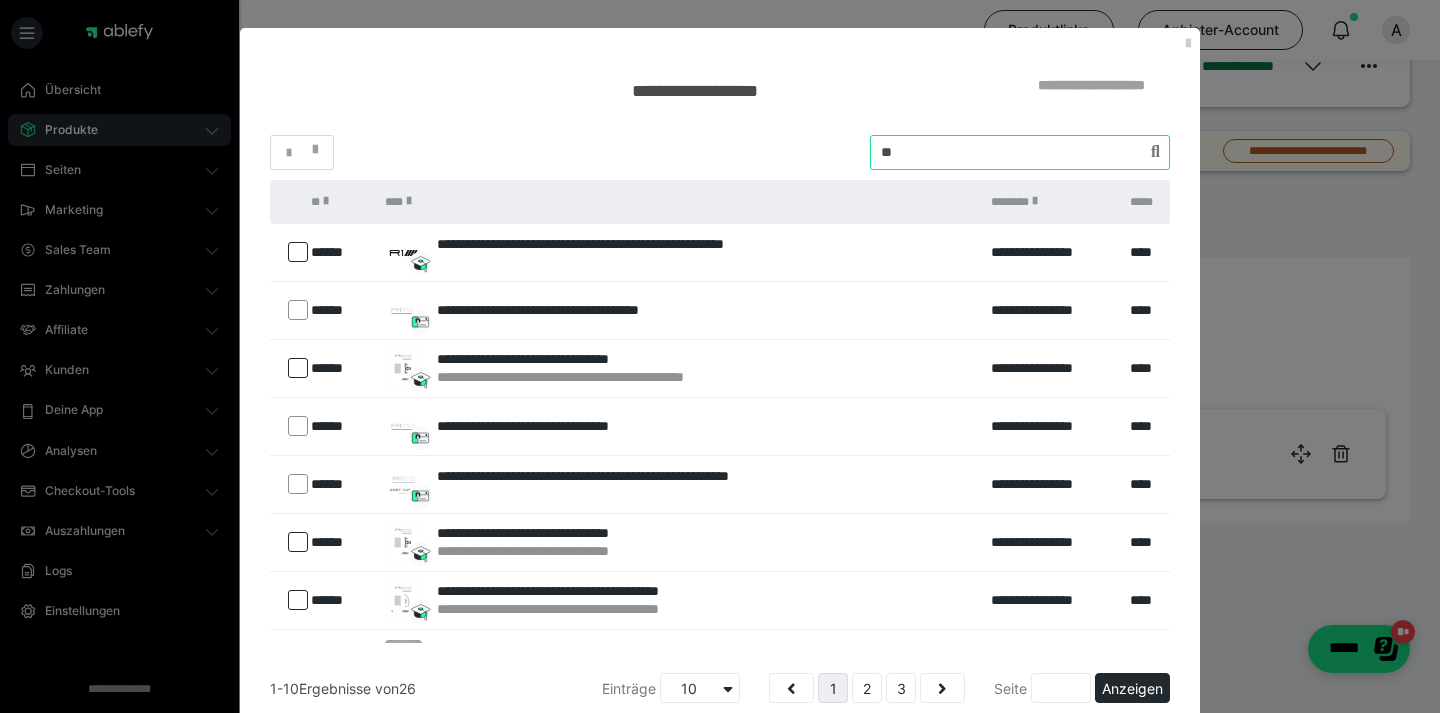 type on "*" 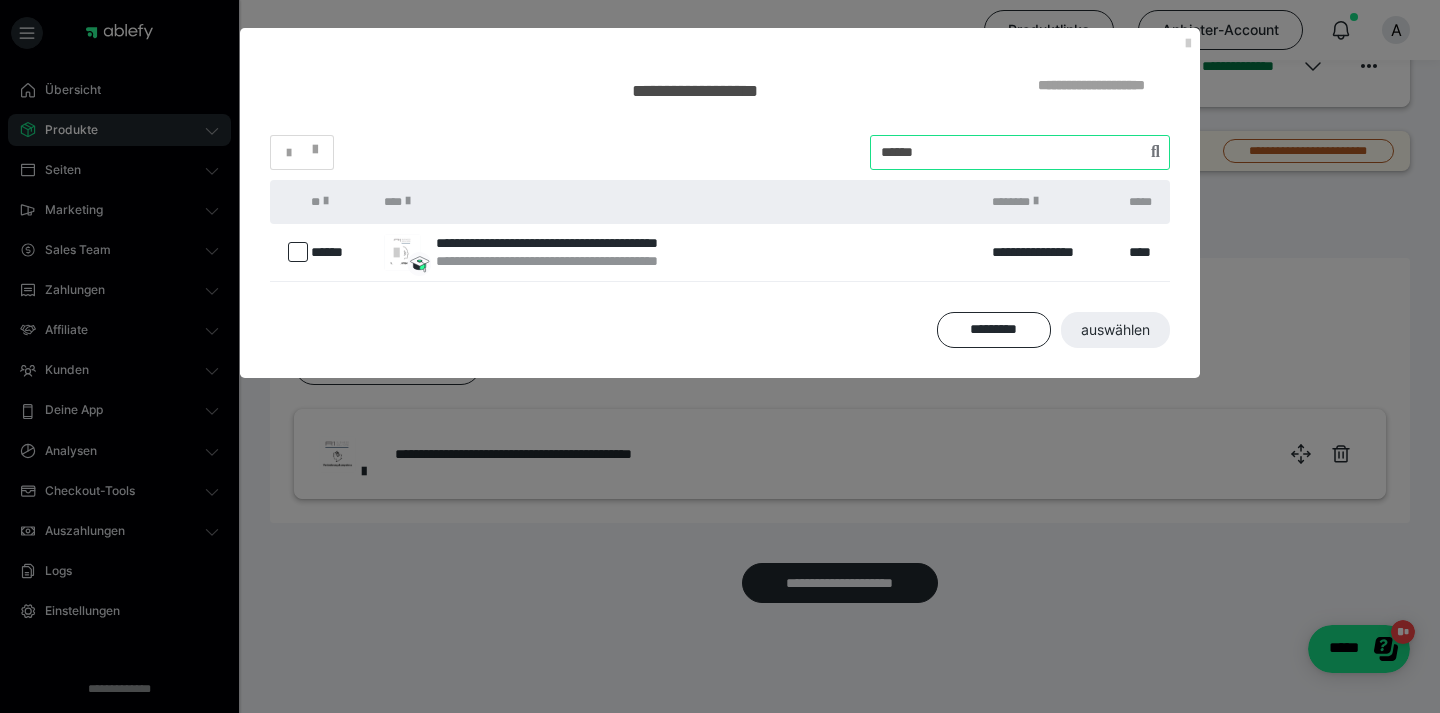 type on "******" 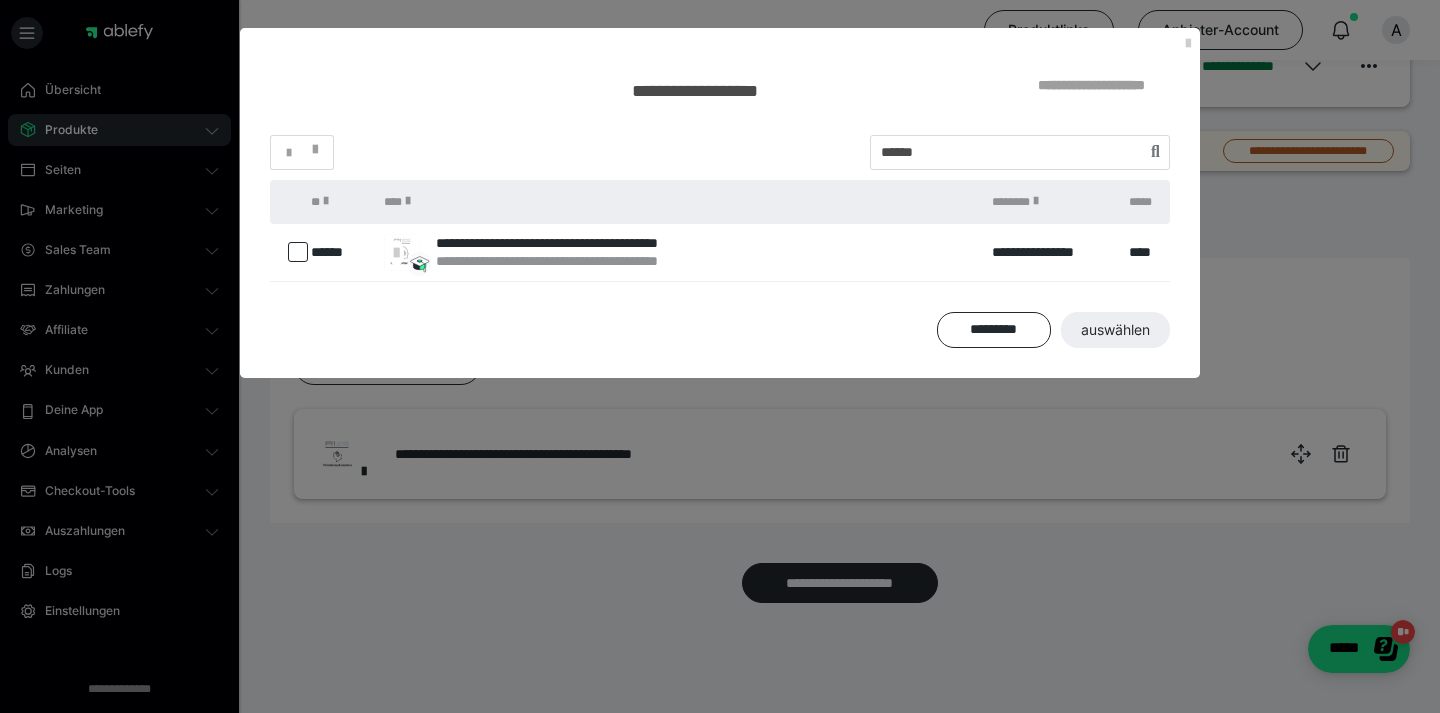 click on "**********" at bounding box center [603, 243] 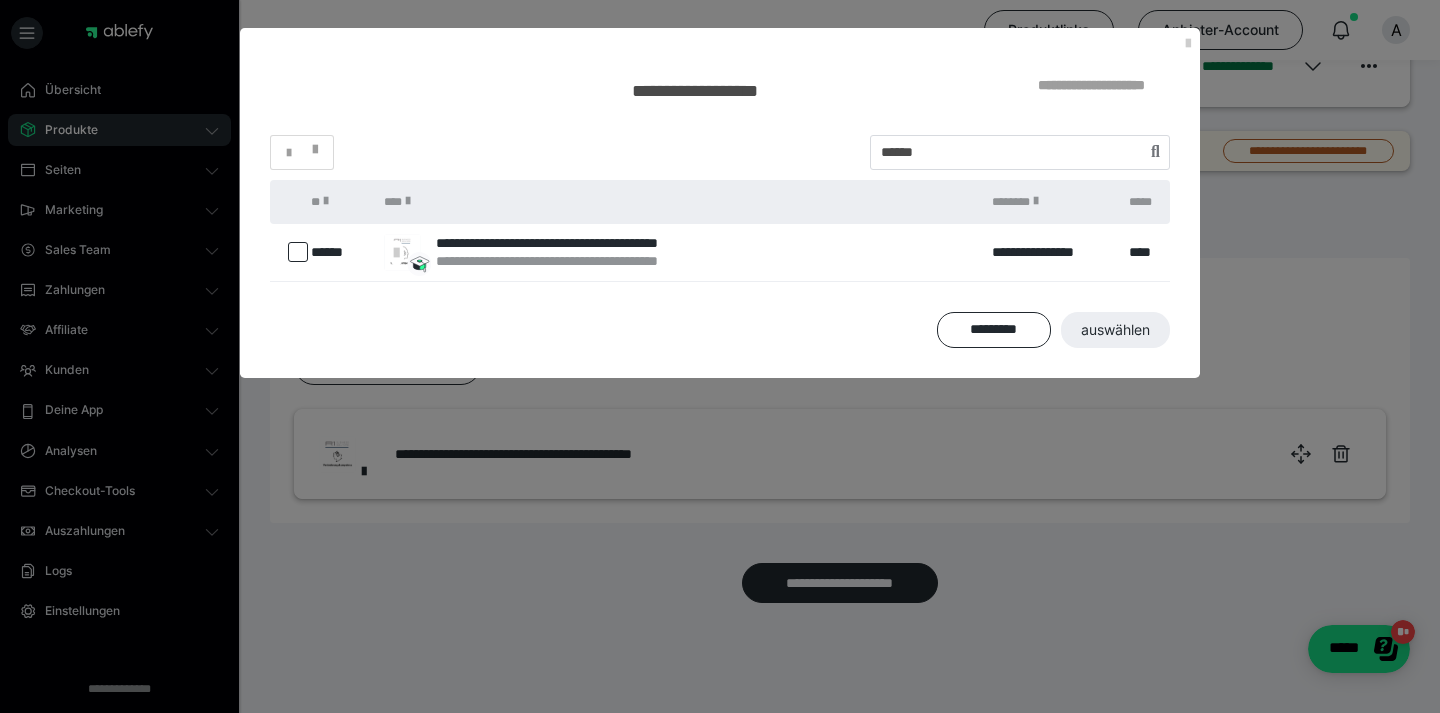 click at bounding box center (298, 252) 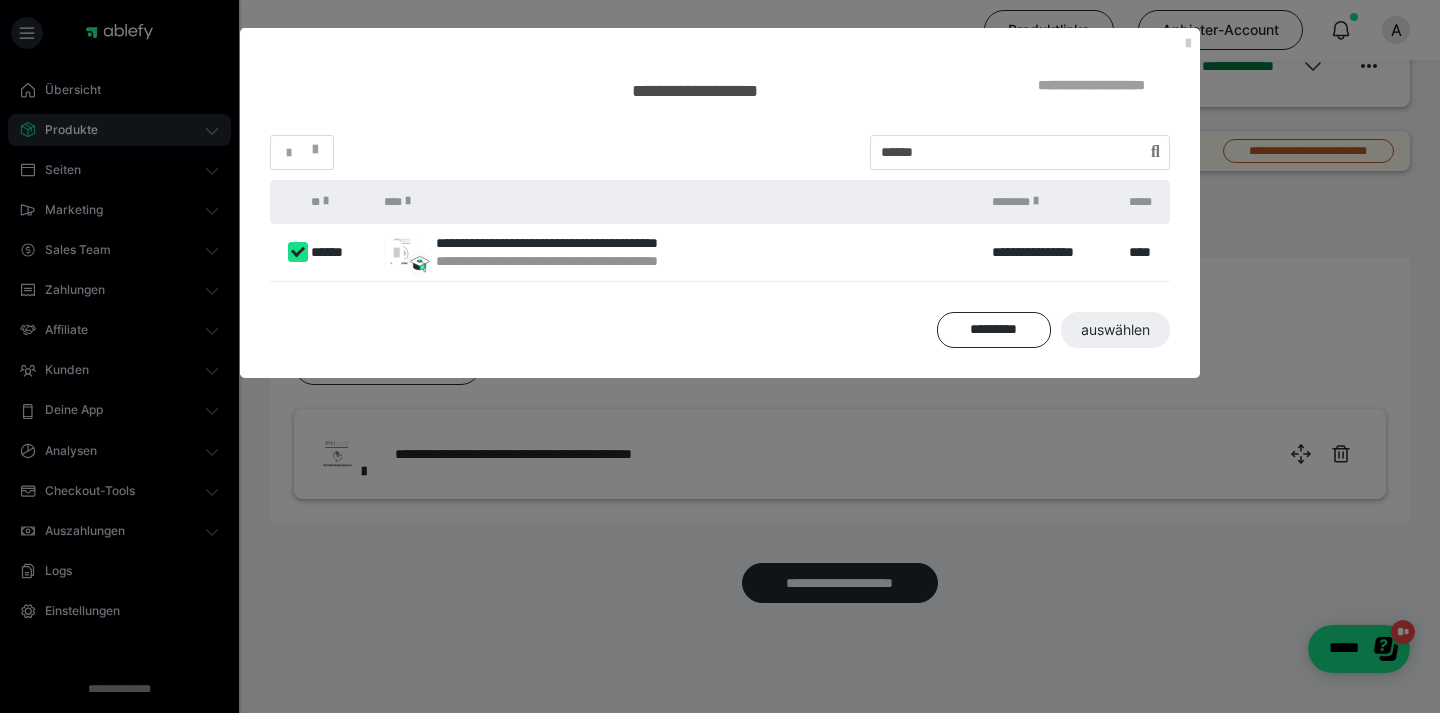 checkbox on "****" 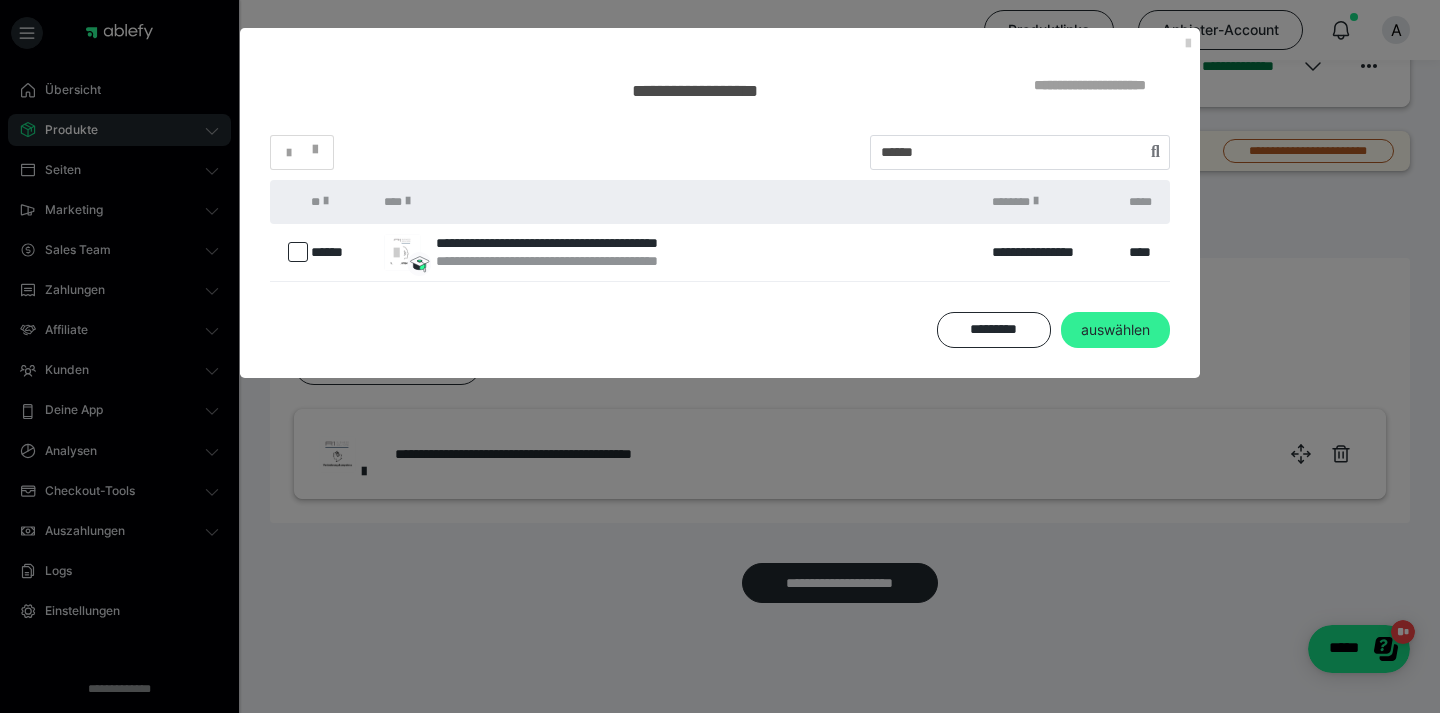 click on "auswählen" at bounding box center [1115, 330] 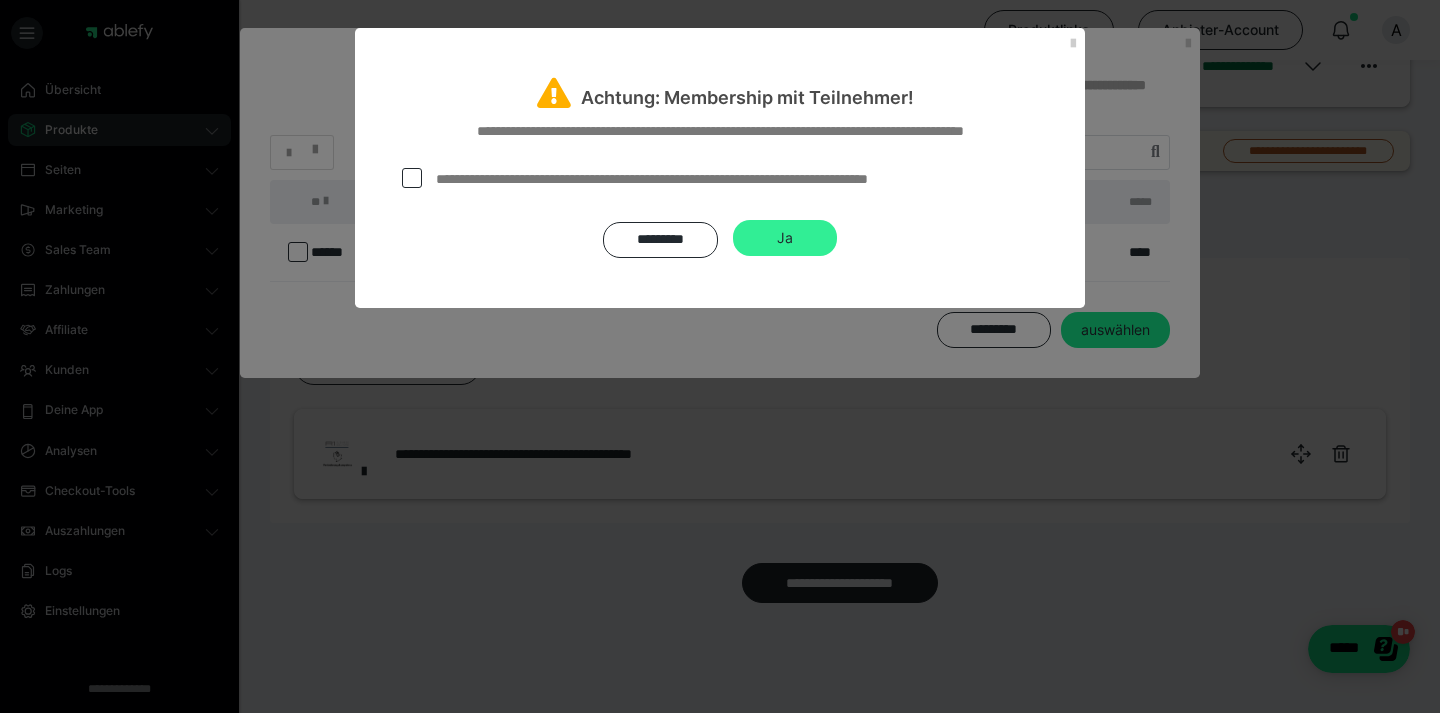 click on "Ja" at bounding box center [785, 238] 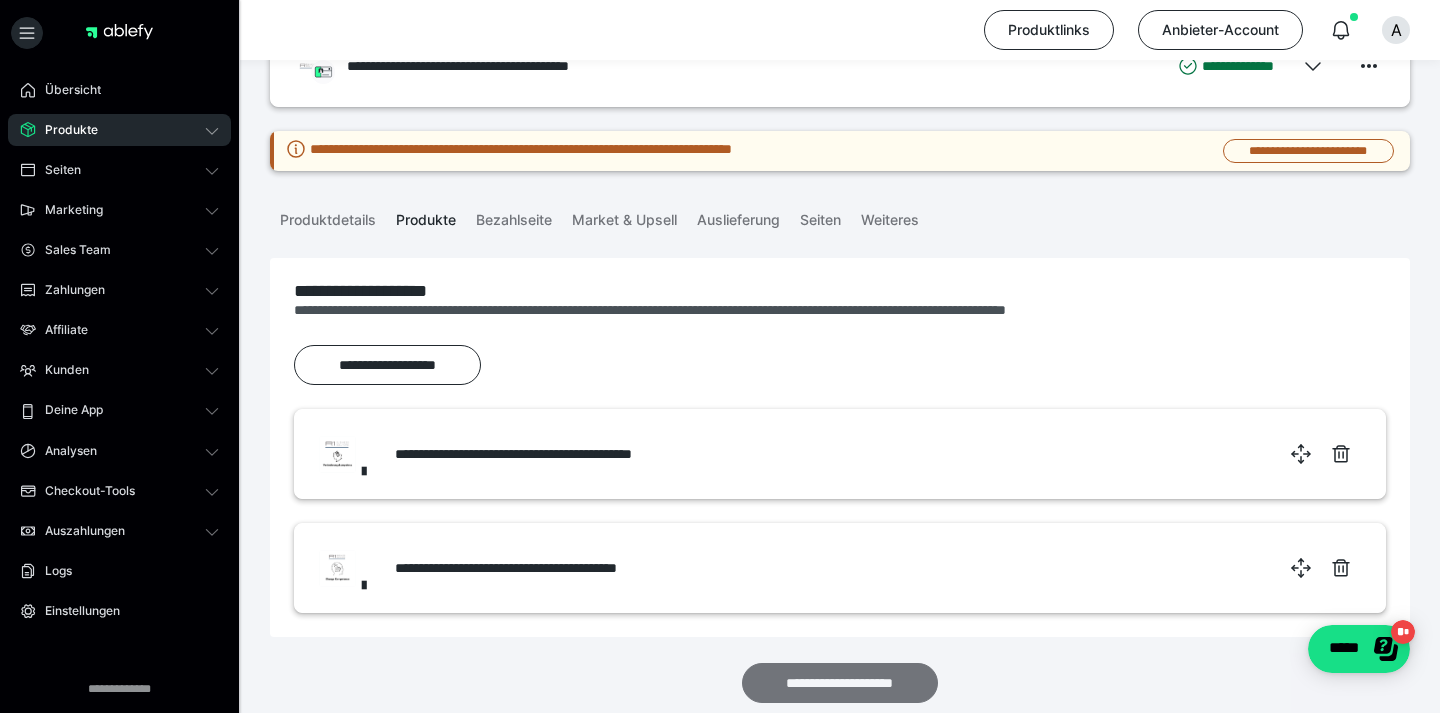 click on "**********" at bounding box center (840, 683) 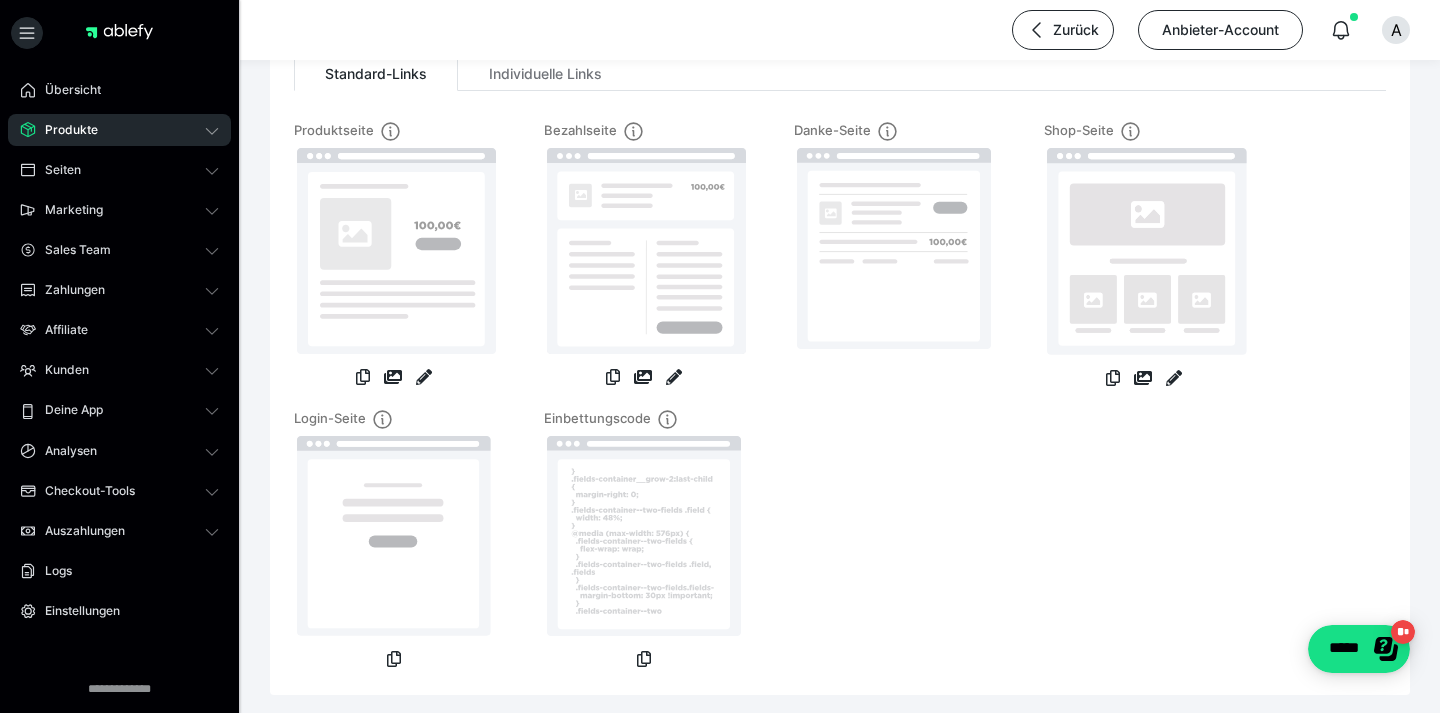 scroll, scrollTop: 0, scrollLeft: 0, axis: both 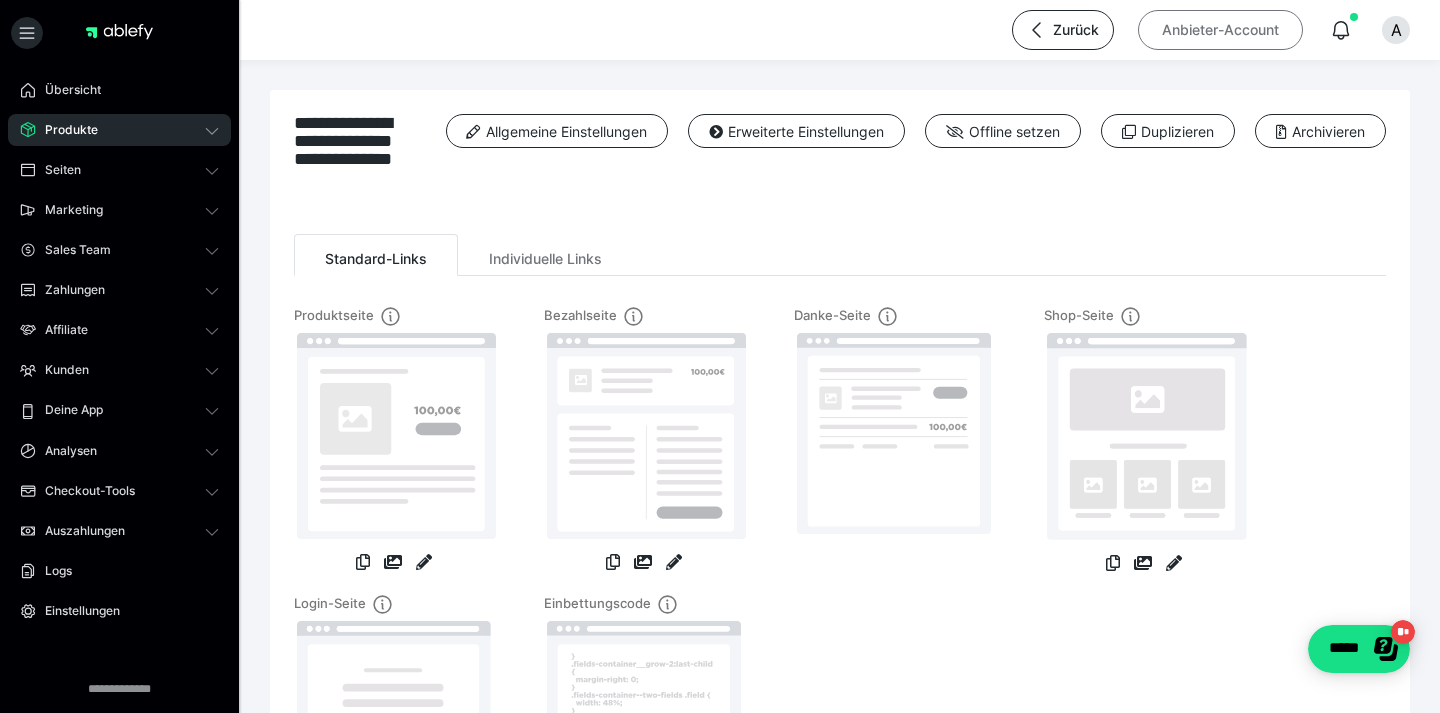 click on "Anbieter-Account" at bounding box center (1220, 30) 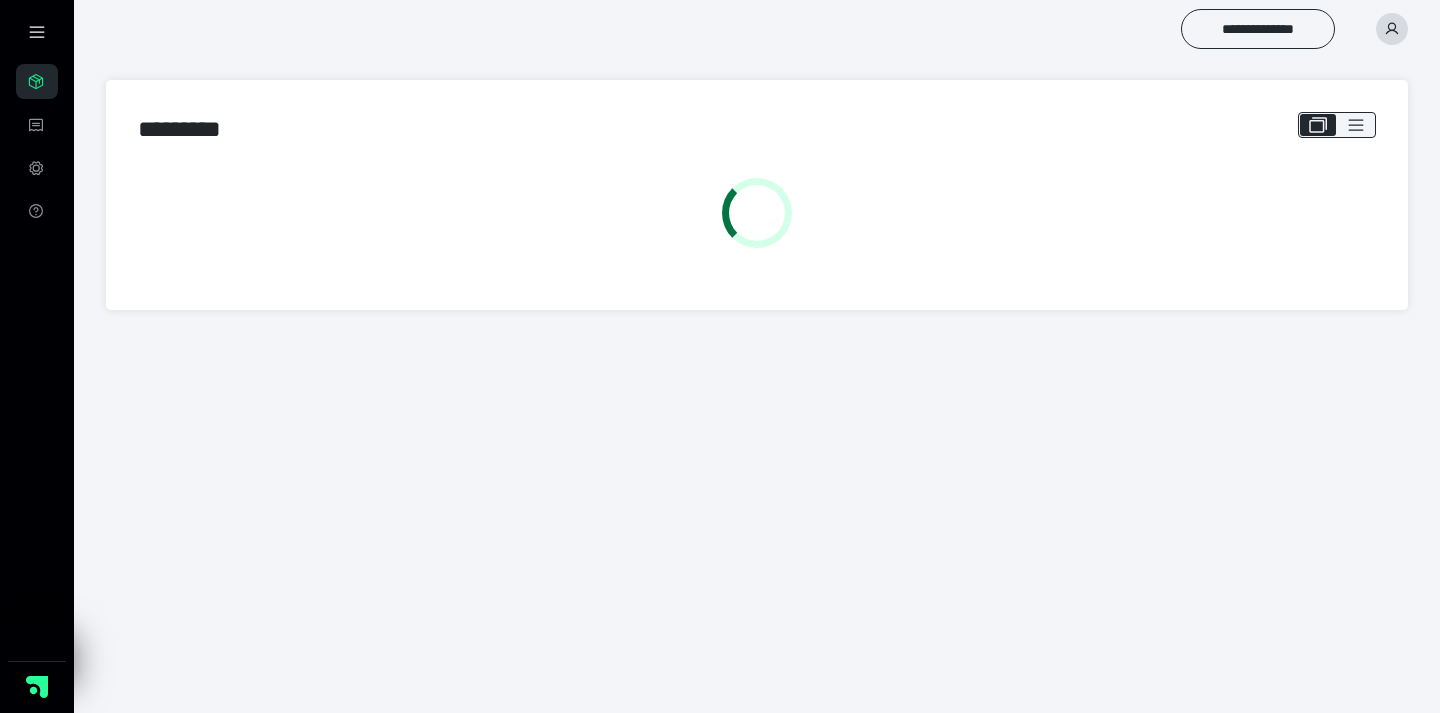 scroll, scrollTop: 0, scrollLeft: 0, axis: both 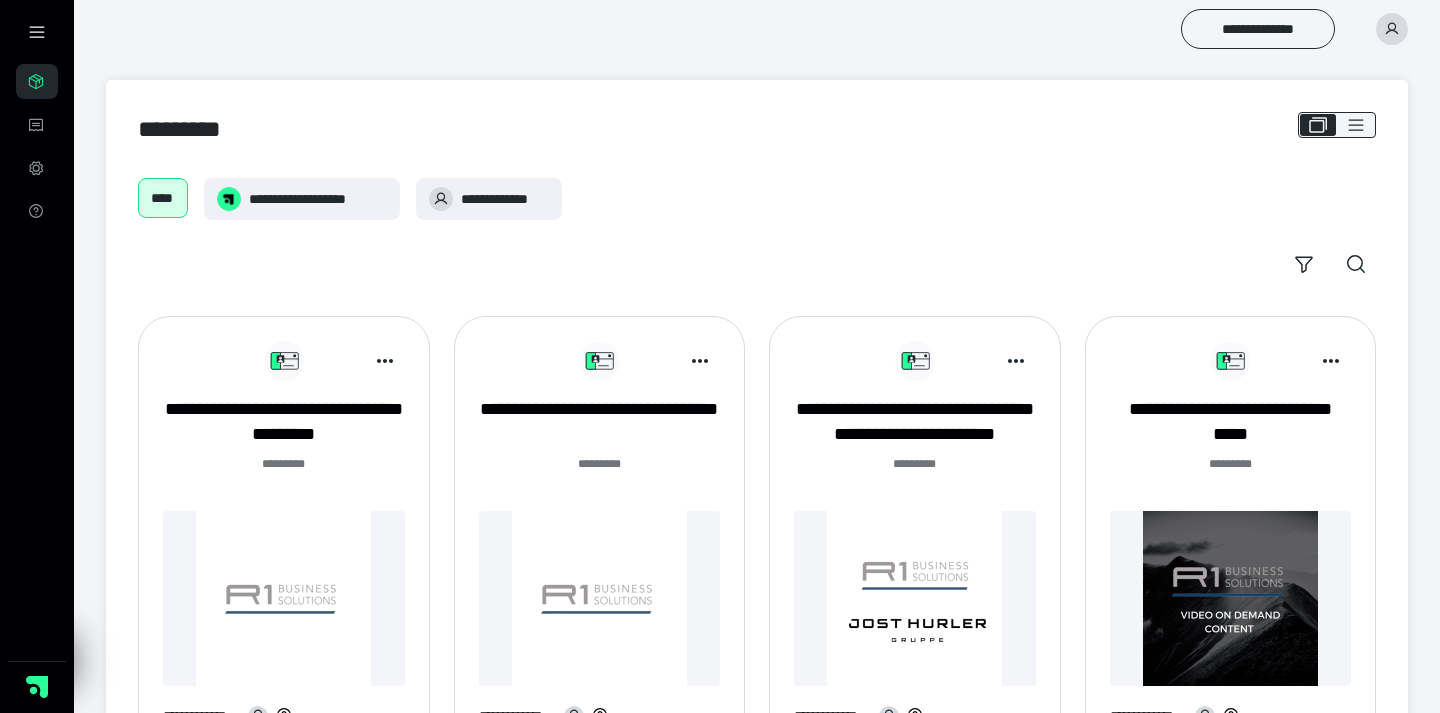click at bounding box center [284, 598] 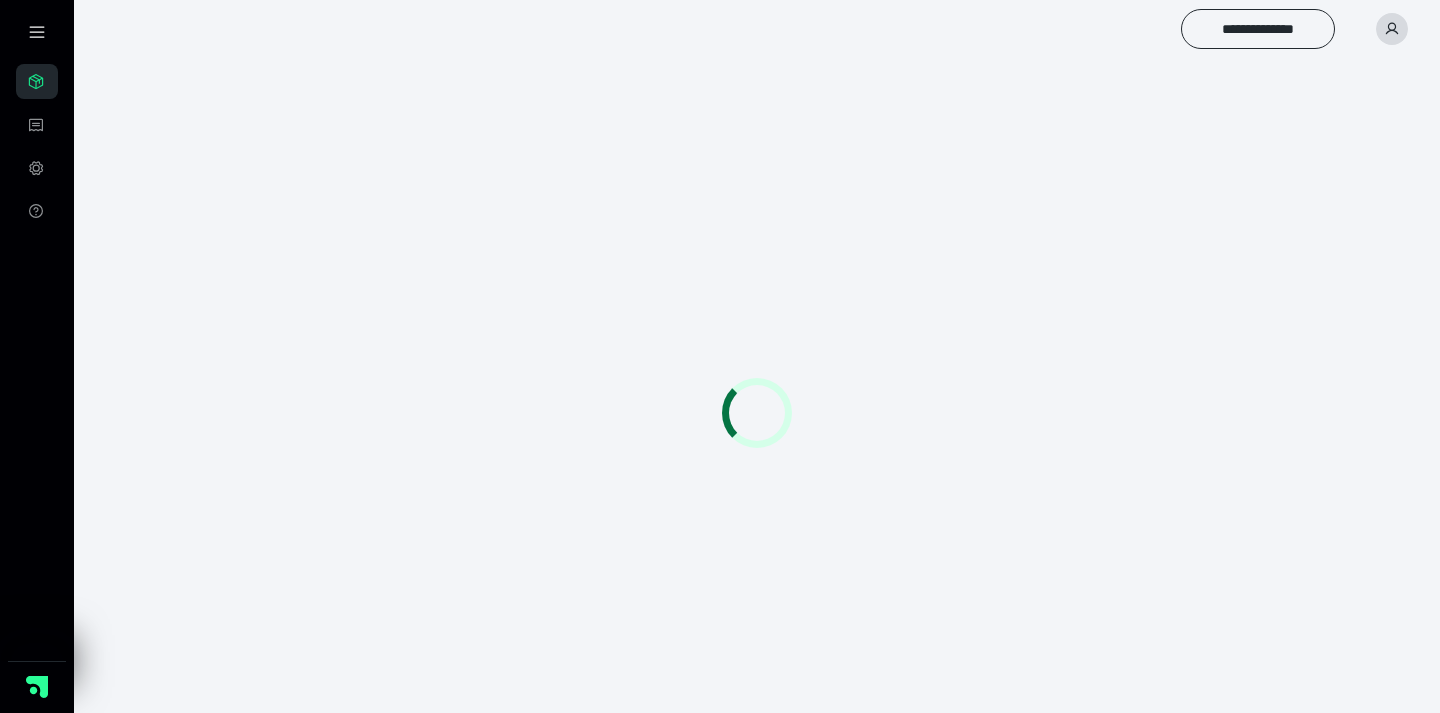 scroll, scrollTop: 0, scrollLeft: 0, axis: both 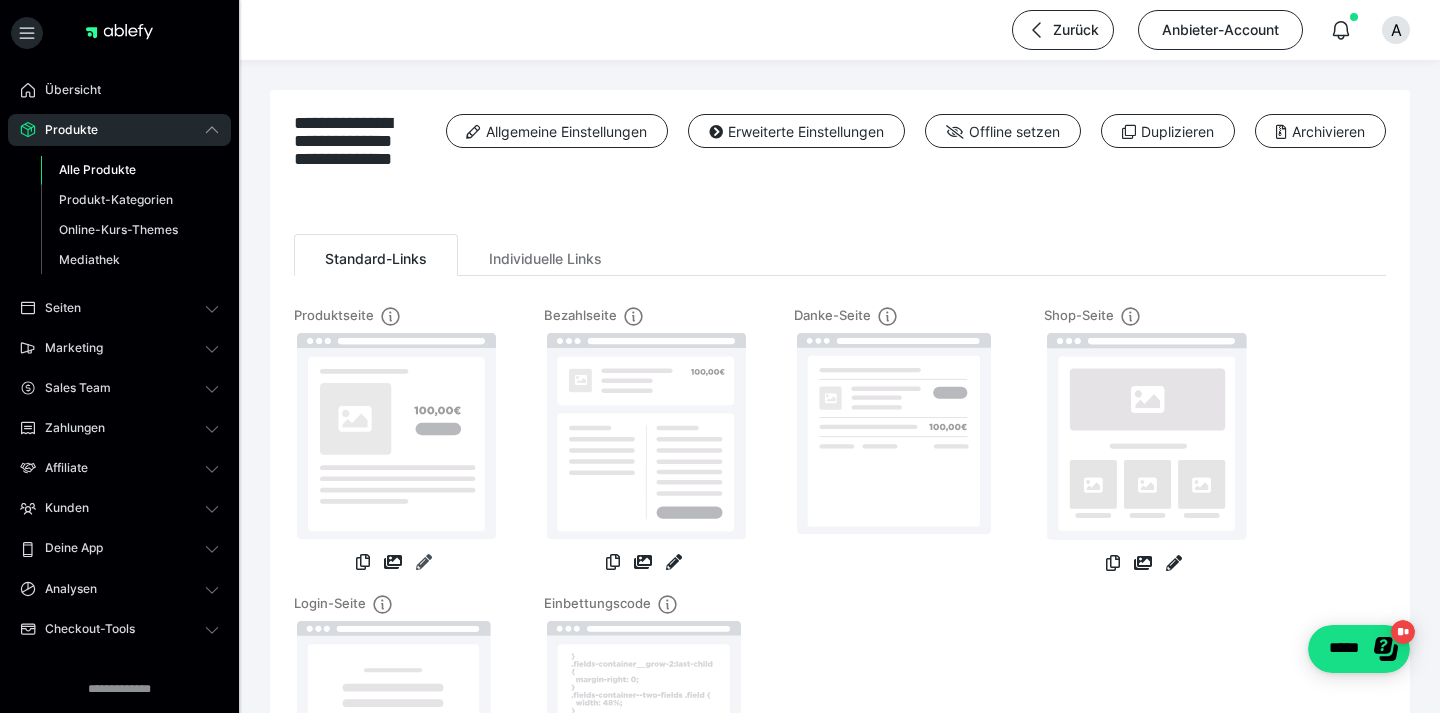 click at bounding box center (424, 562) 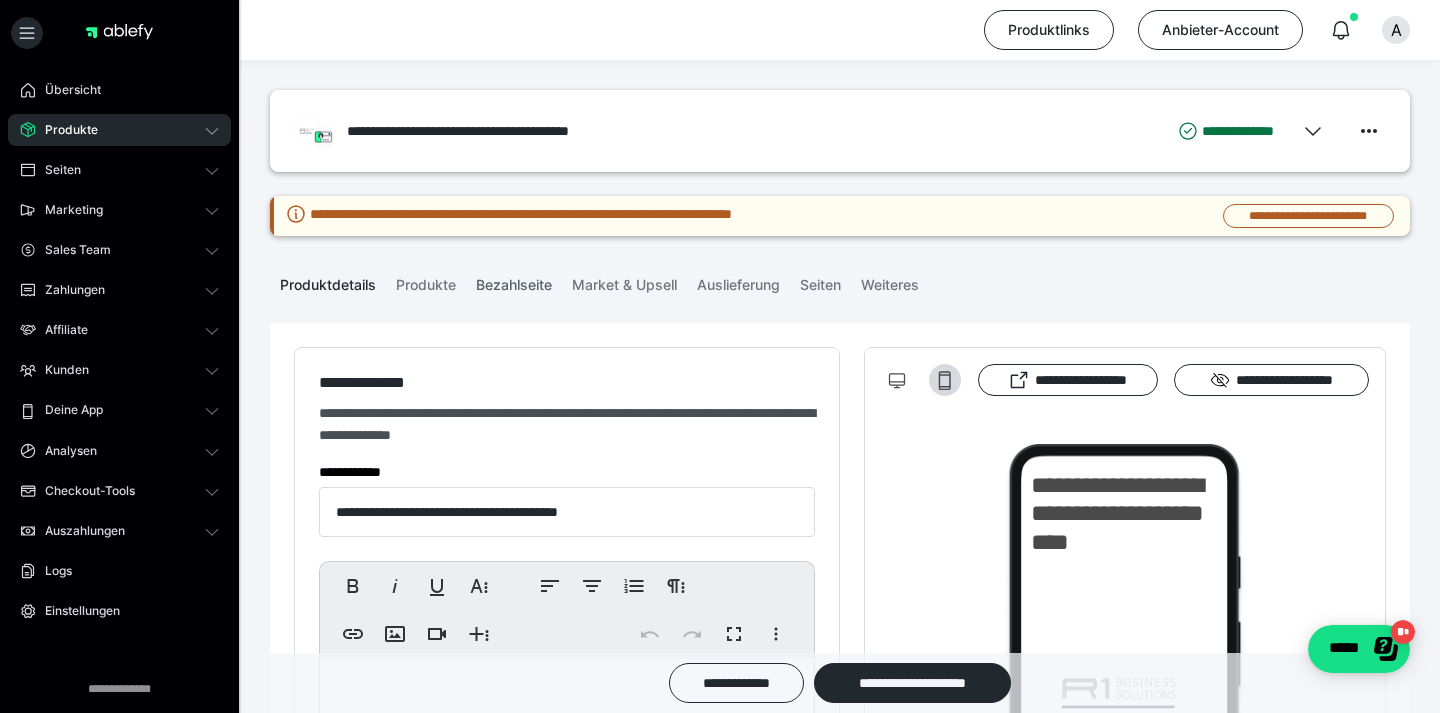 click on "Bezahlseite" at bounding box center (514, 281) 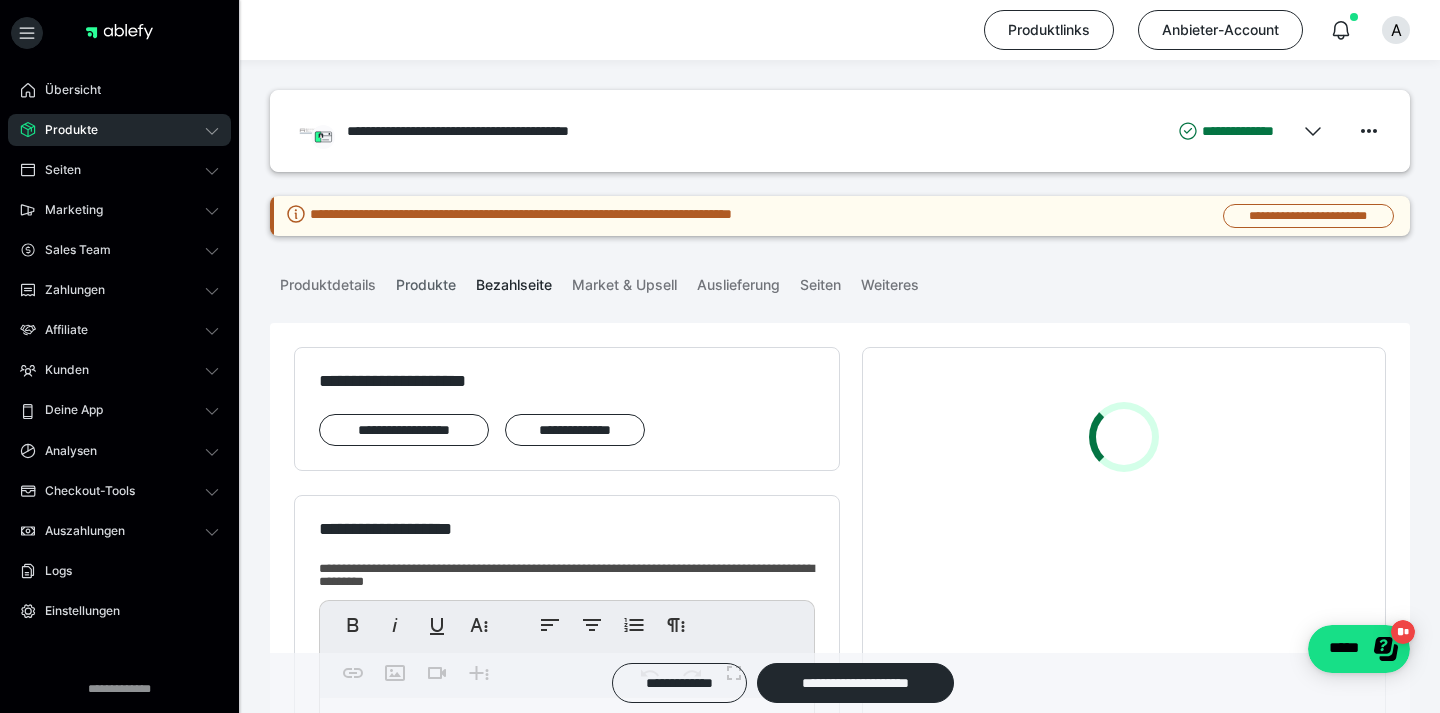 click on "Produkte" at bounding box center (426, 281) 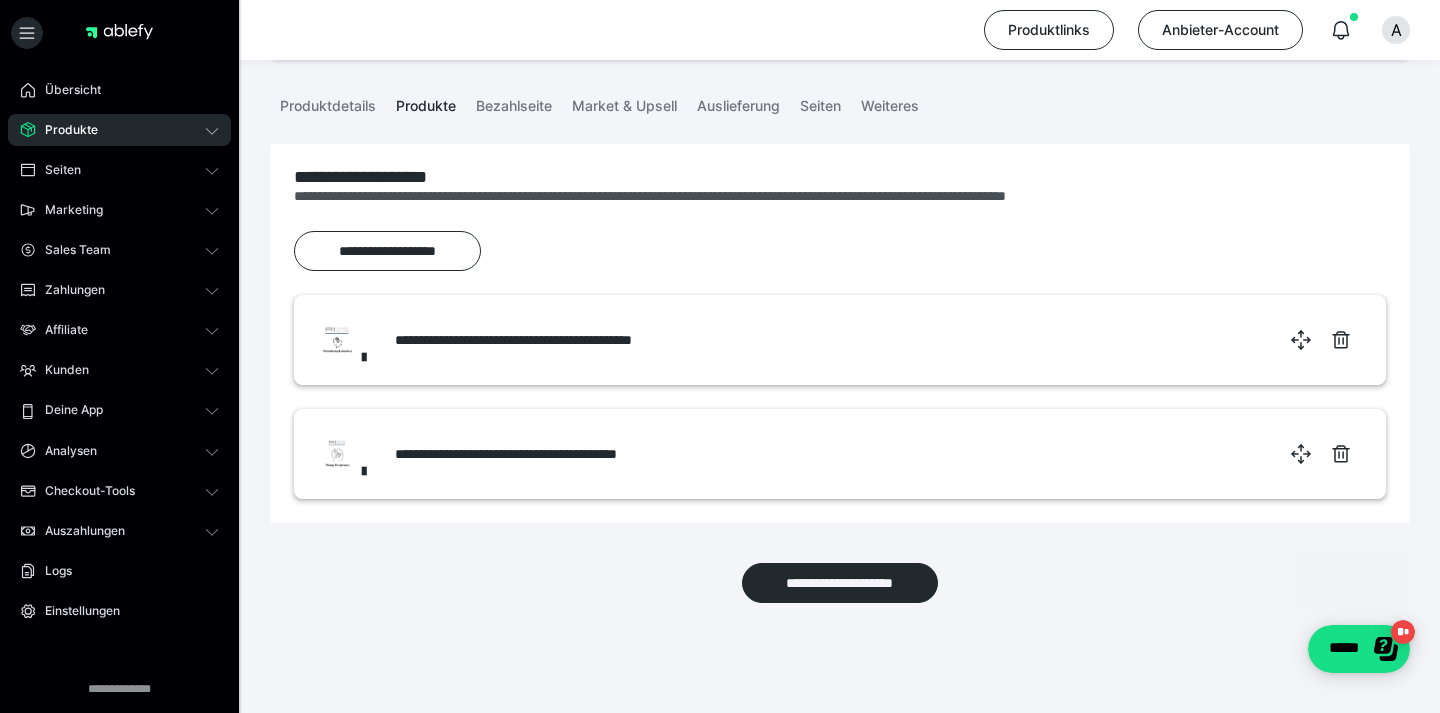 scroll, scrollTop: 0, scrollLeft: 0, axis: both 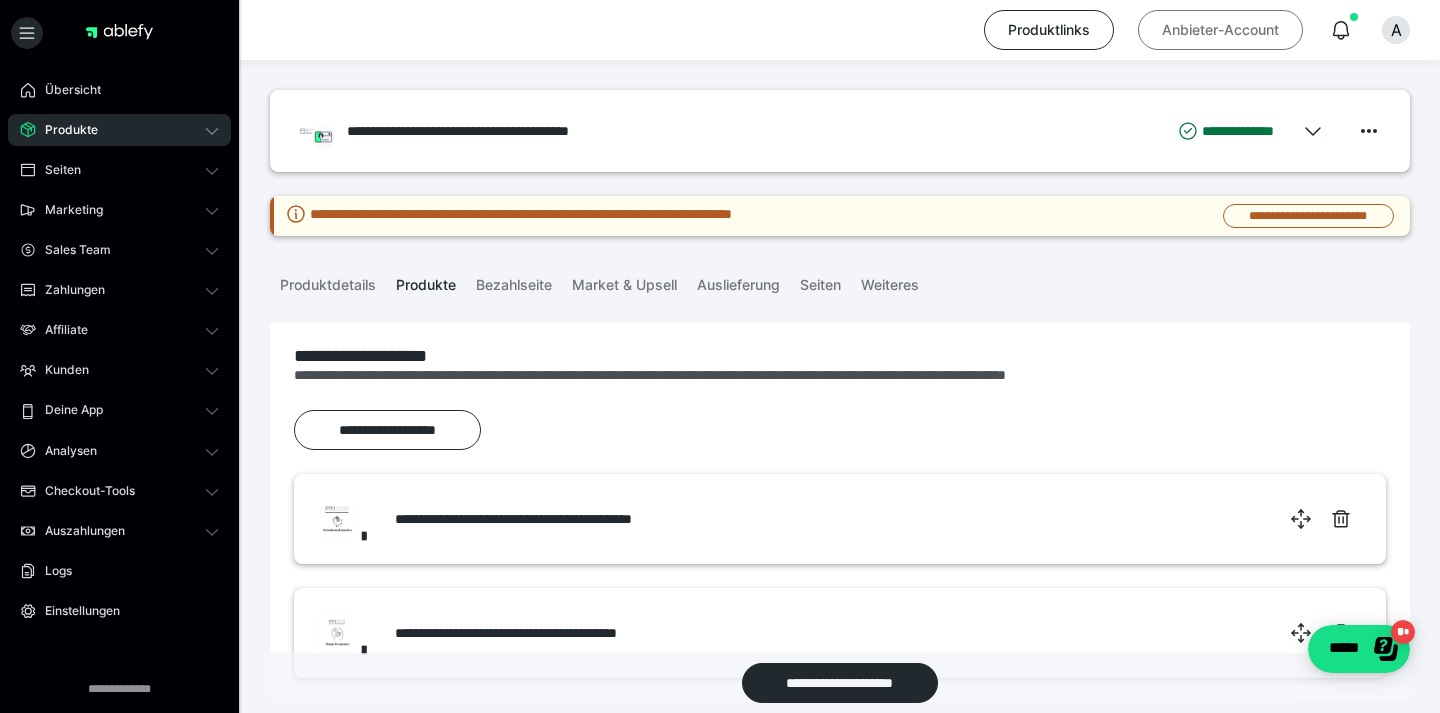 click on "Anbieter-Account" at bounding box center (1220, 30) 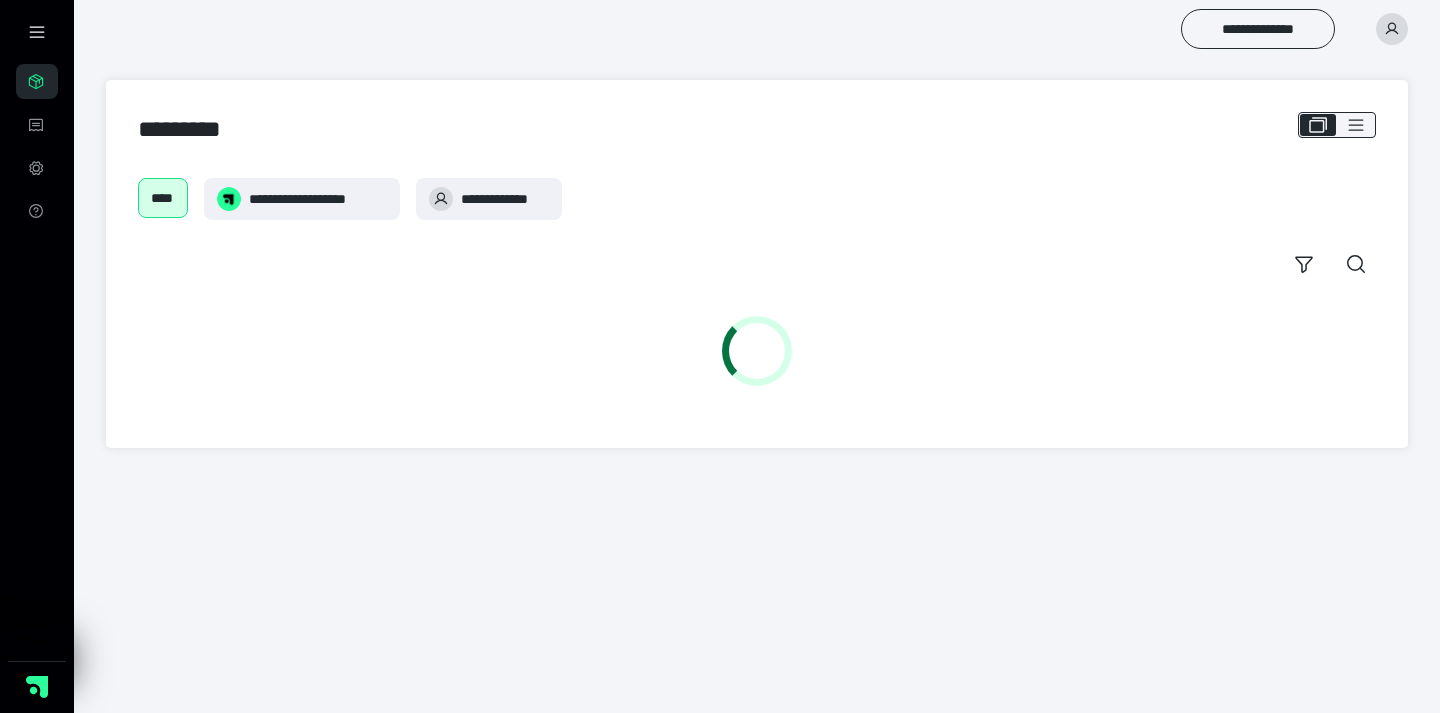 scroll, scrollTop: 0, scrollLeft: 0, axis: both 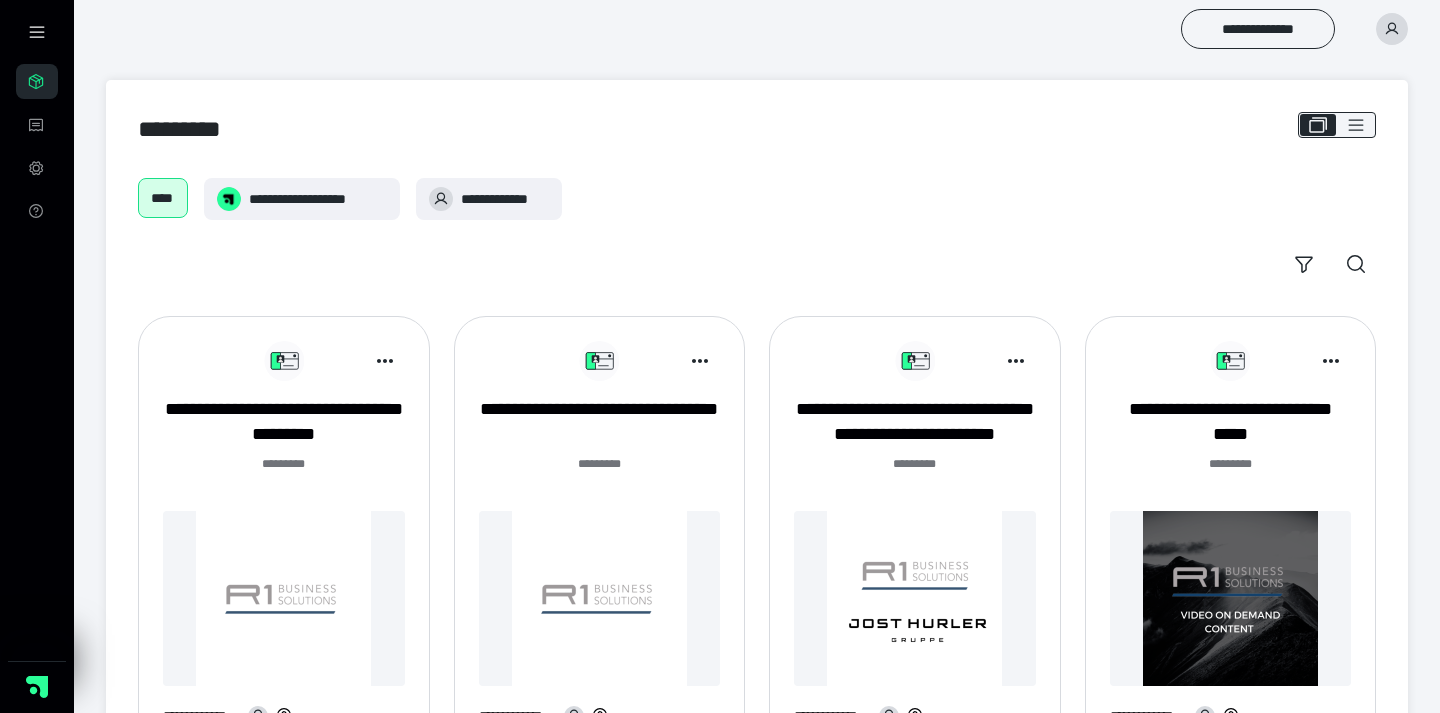 click at bounding box center (284, 598) 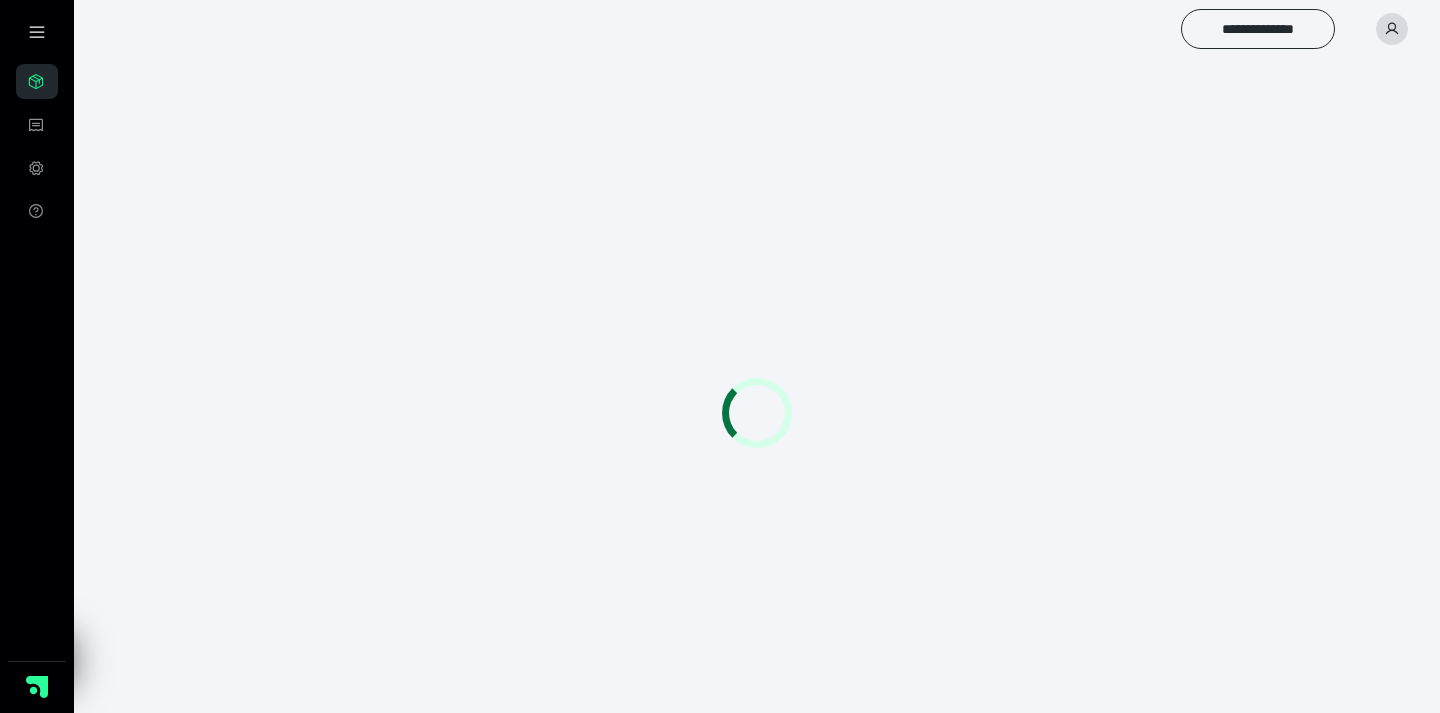 scroll, scrollTop: 0, scrollLeft: 0, axis: both 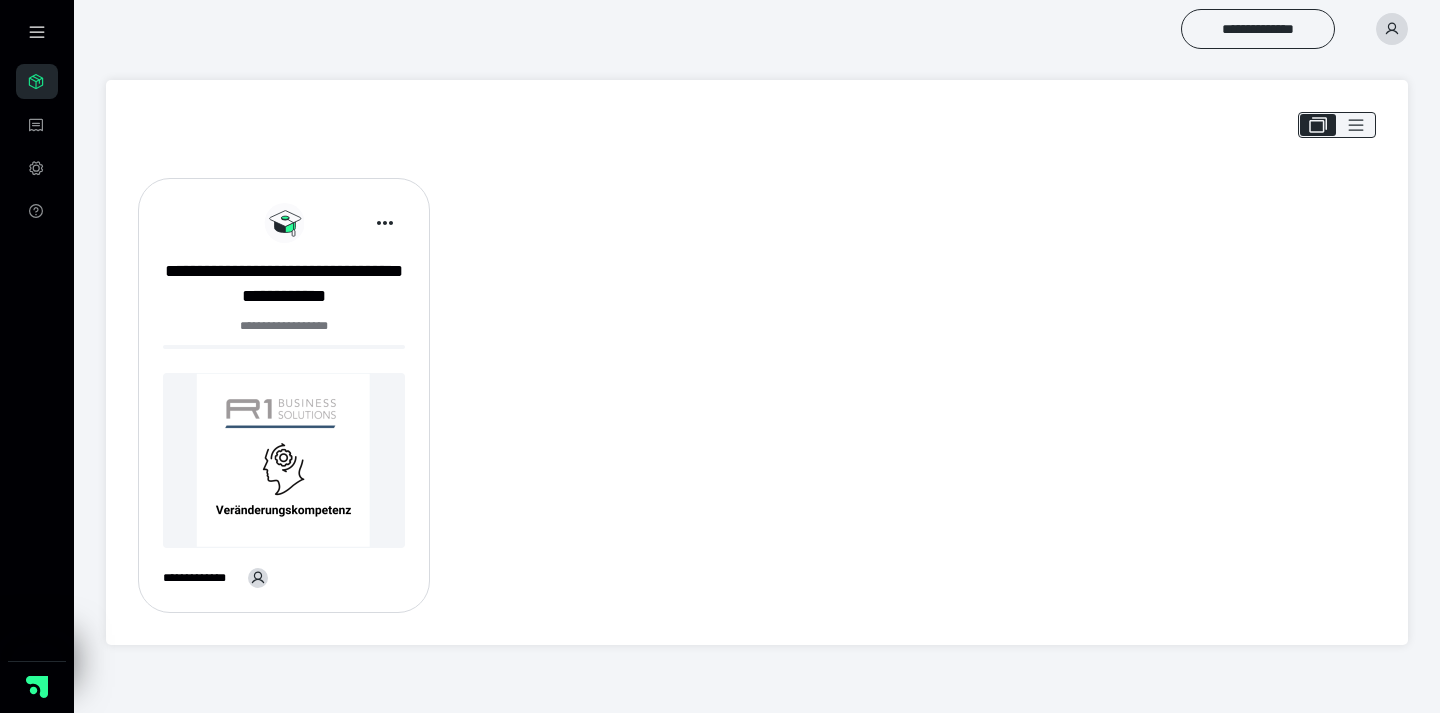 click at bounding box center (37, 32) 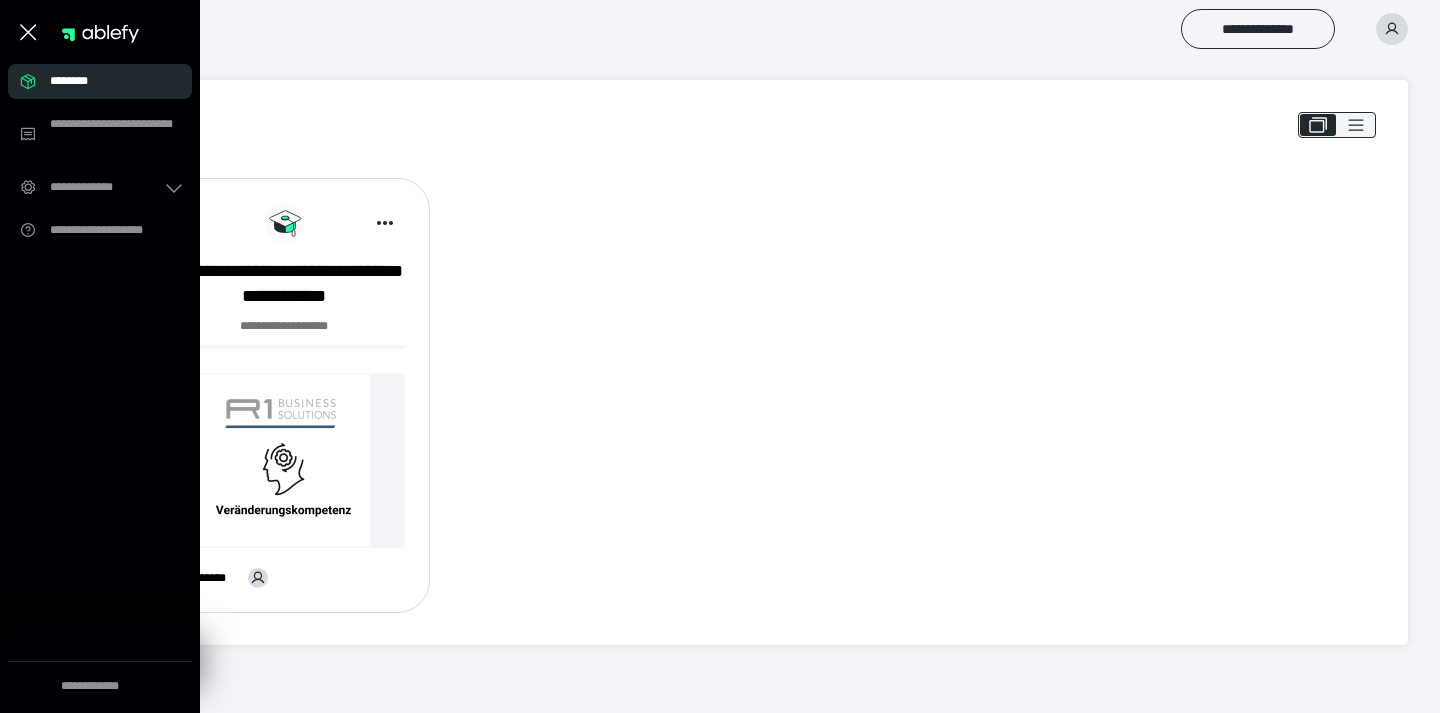 click on "********" at bounding box center (106, 81) 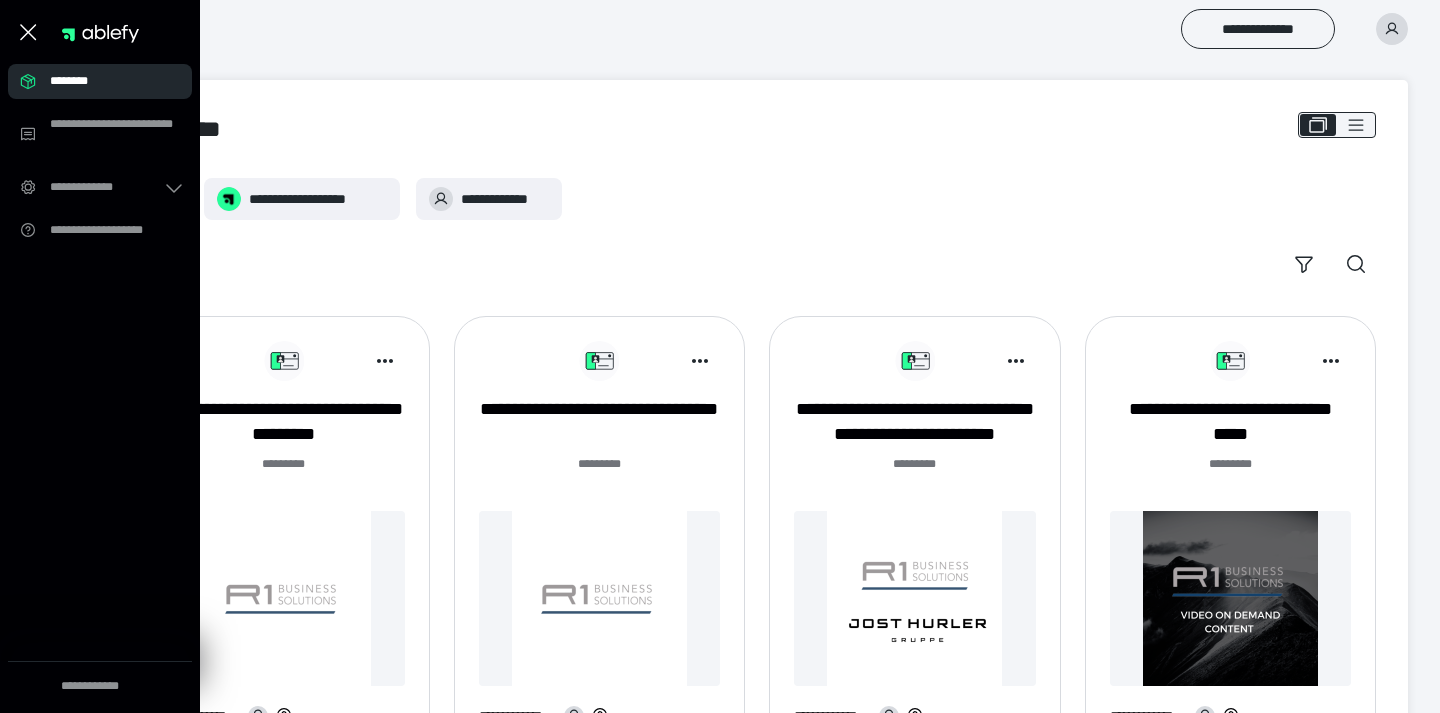 click on "**********" at bounding box center [284, 541] 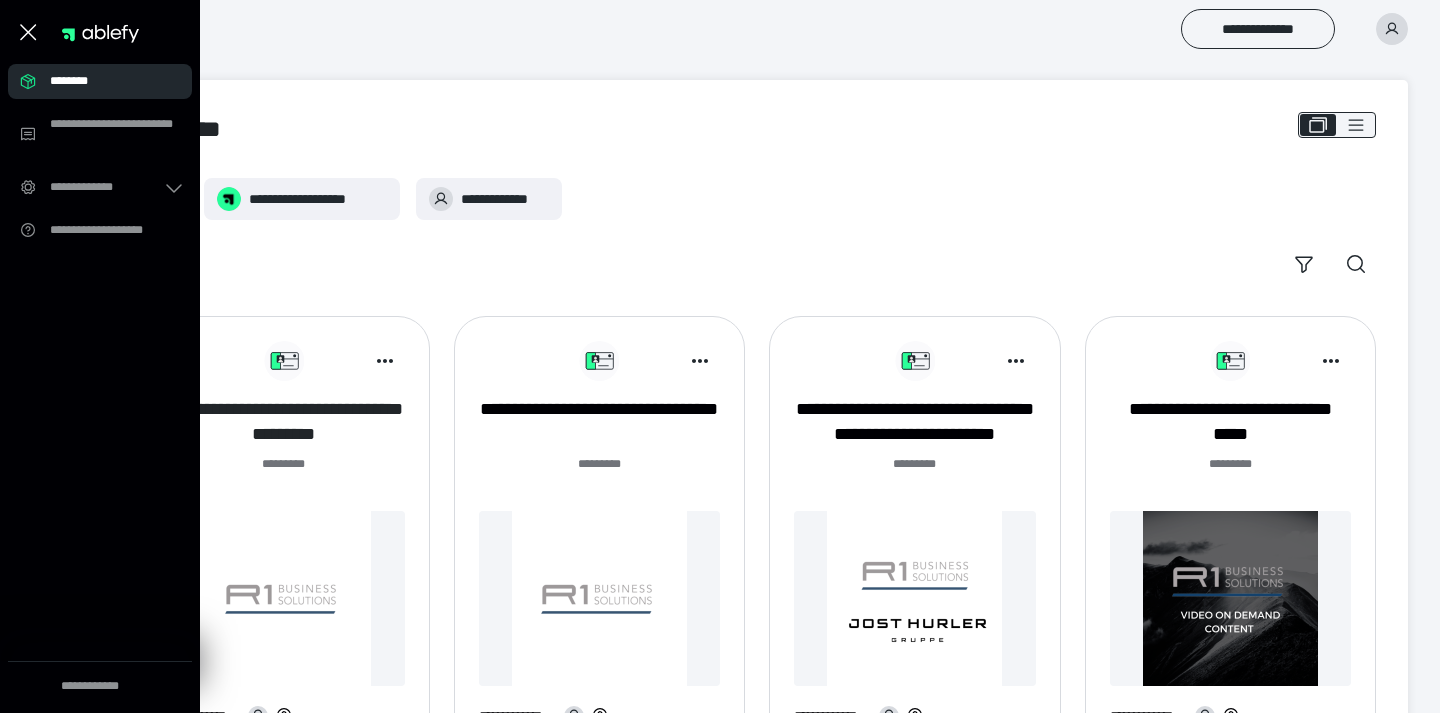 click on "**********" at bounding box center (284, 422) 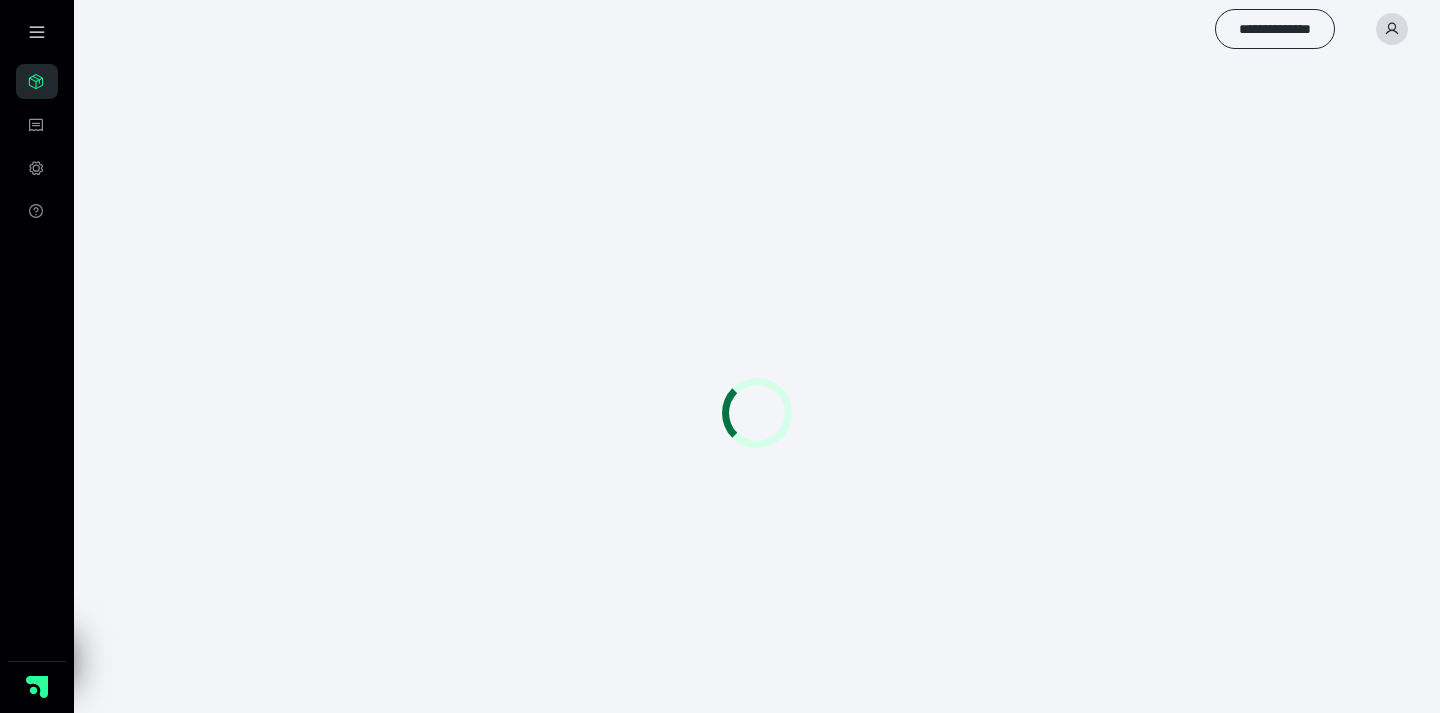 scroll, scrollTop: 0, scrollLeft: 0, axis: both 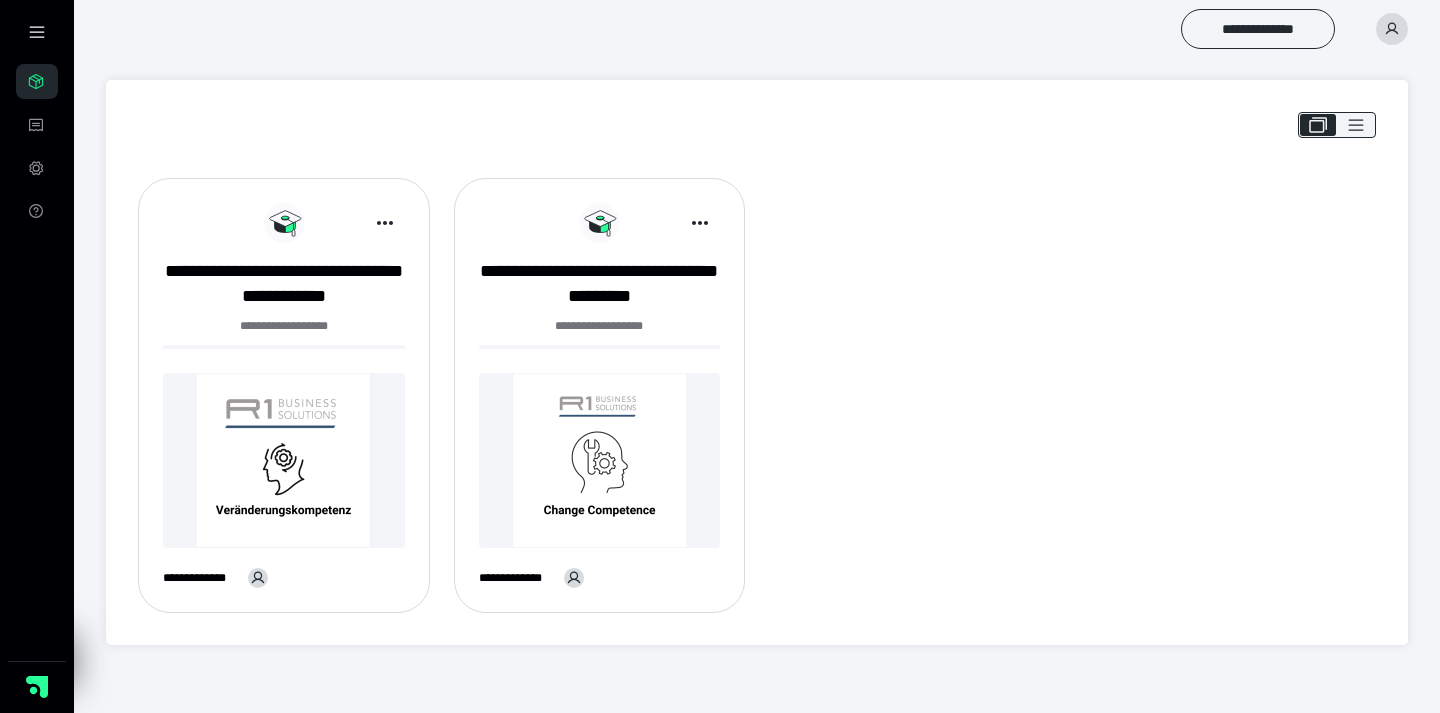 click at bounding box center (600, 460) 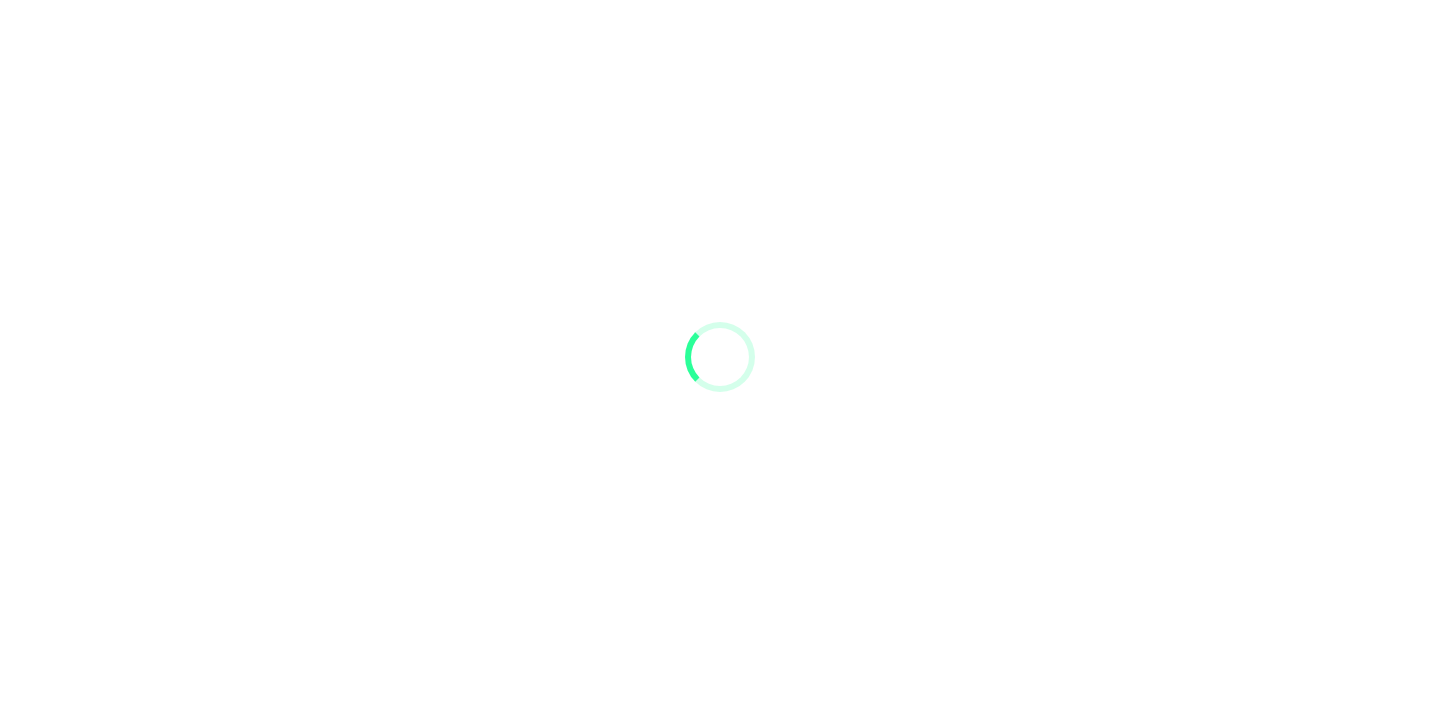 scroll, scrollTop: 0, scrollLeft: 0, axis: both 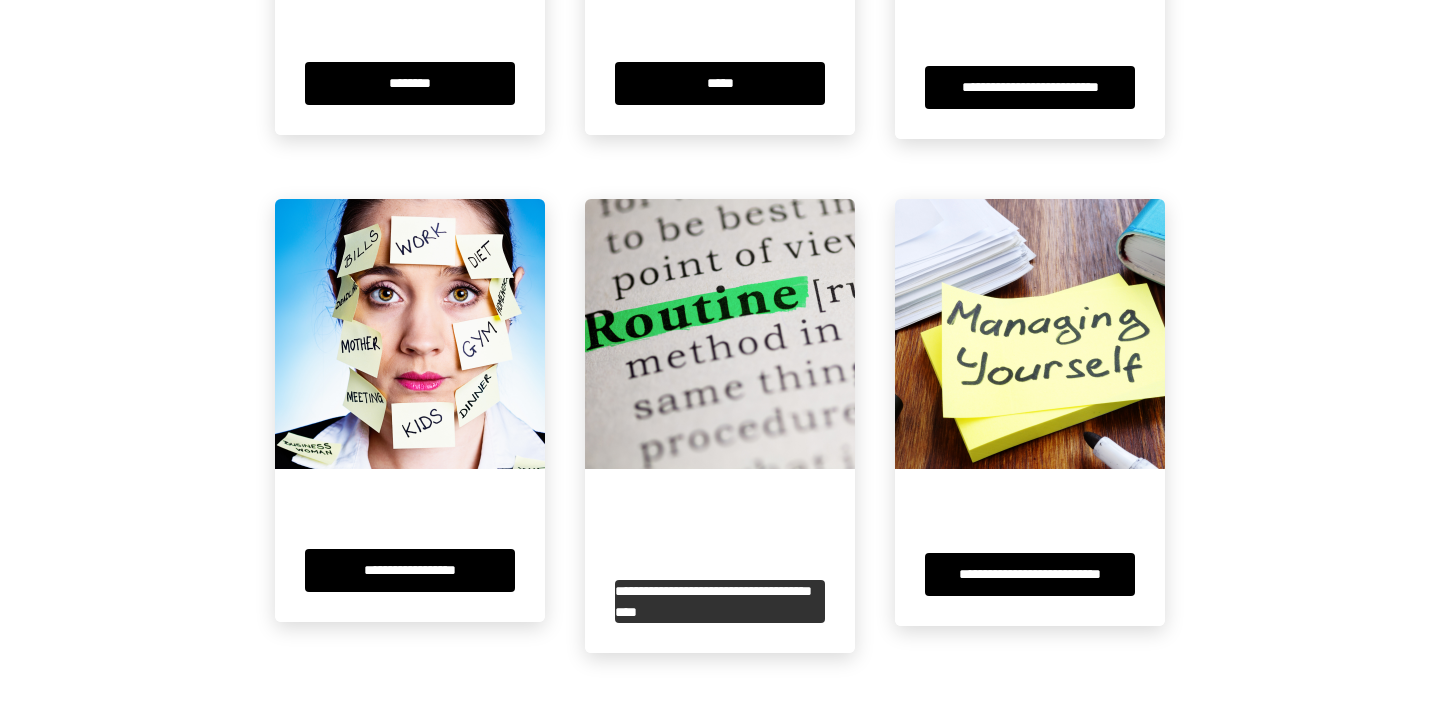 click on "**********" at bounding box center (720, 601) 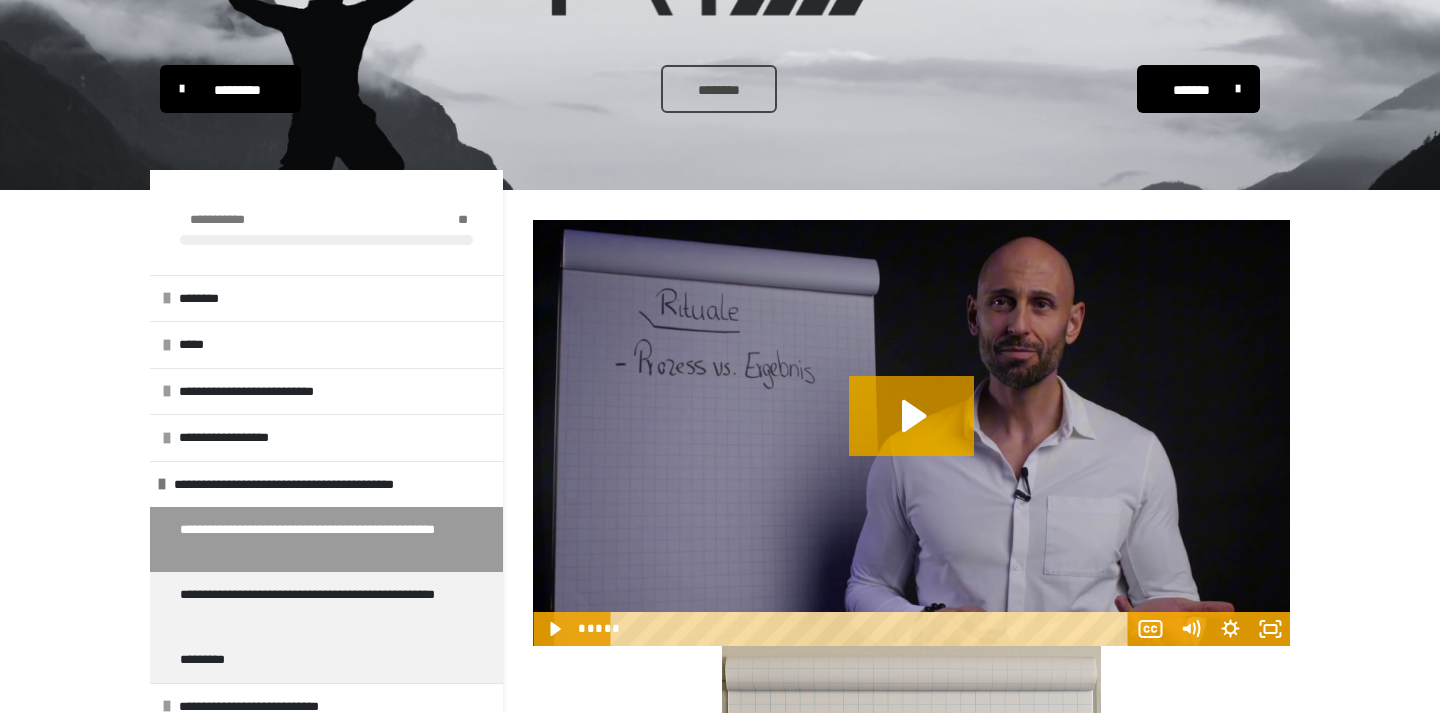 scroll, scrollTop: 0, scrollLeft: 0, axis: both 